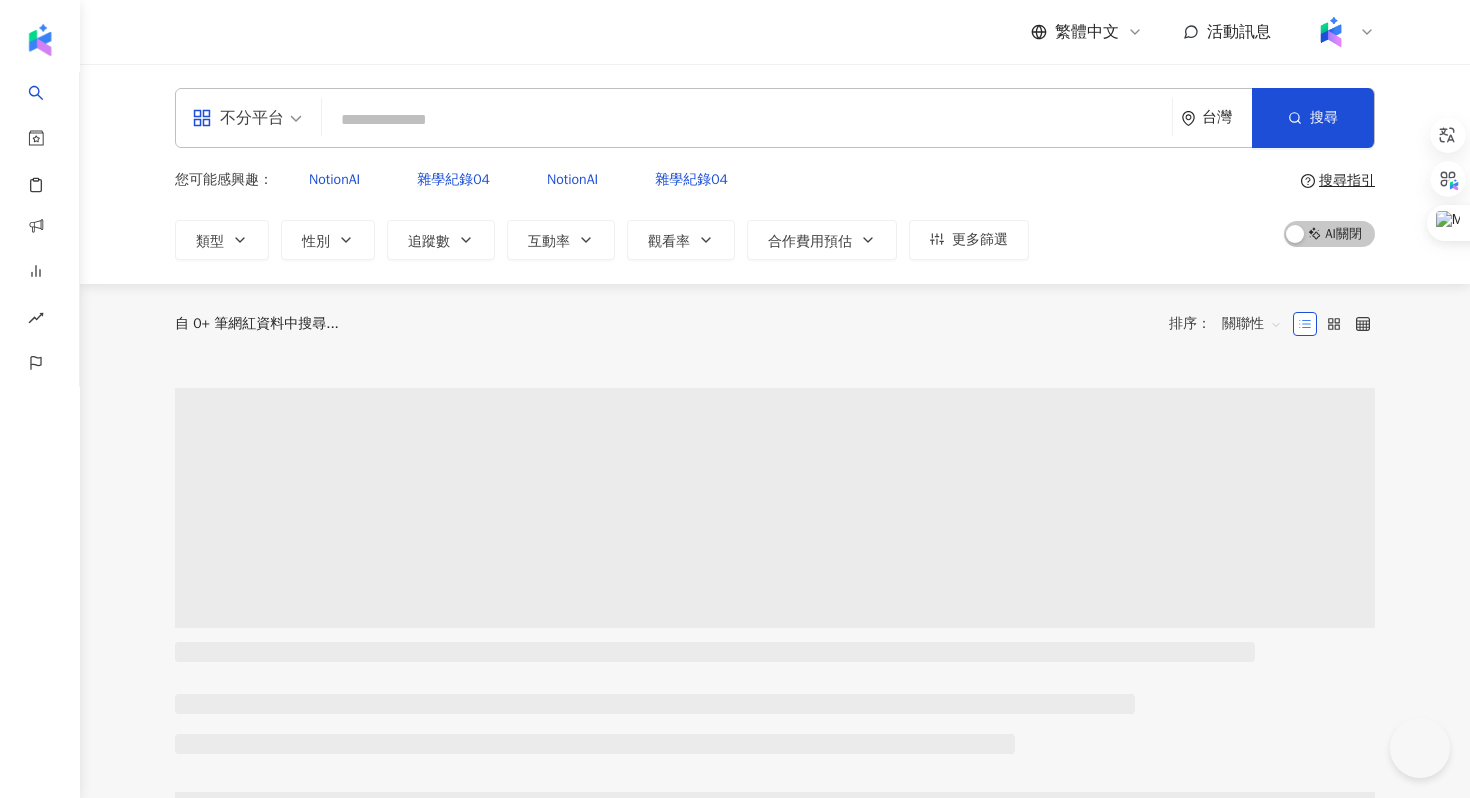 scroll, scrollTop: 0, scrollLeft: 0, axis: both 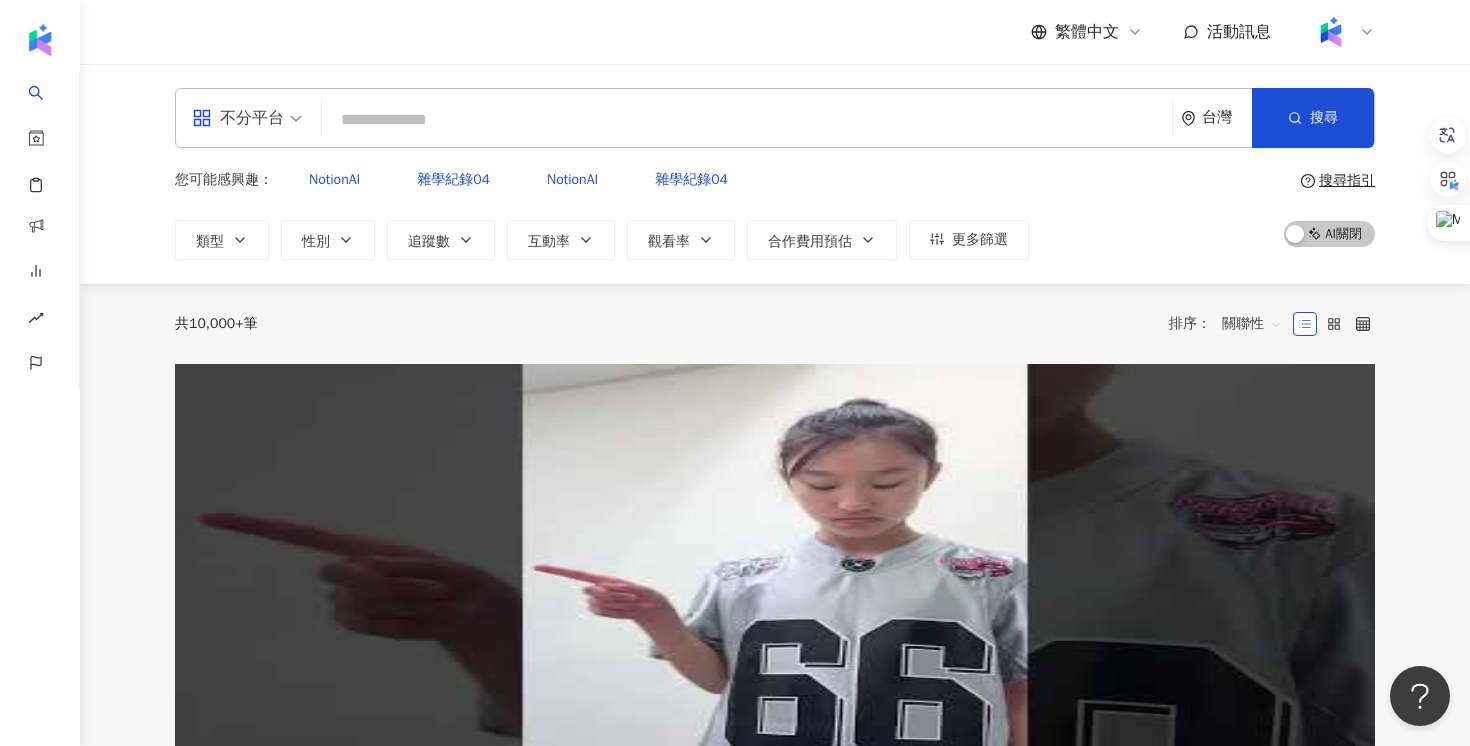 click at bounding box center (747, 120) 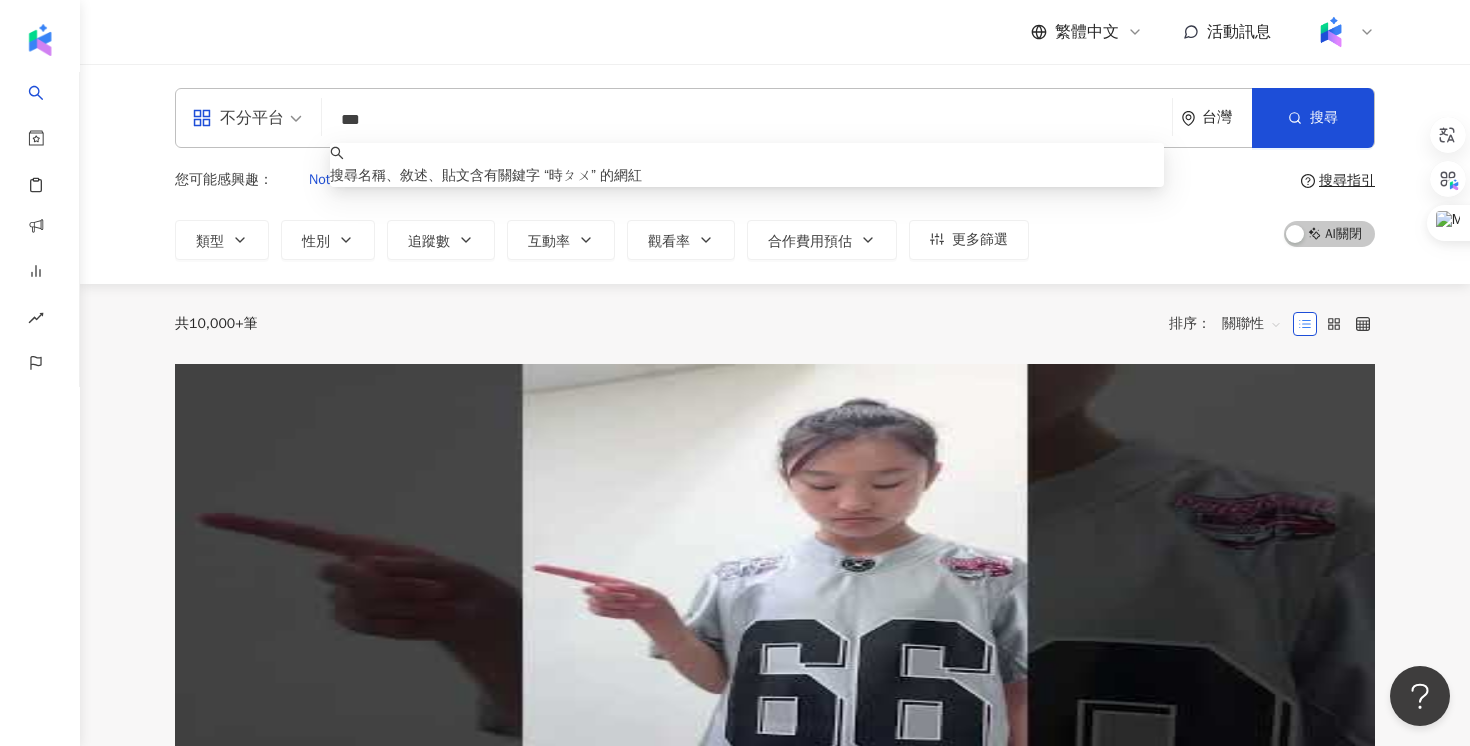 type on "**" 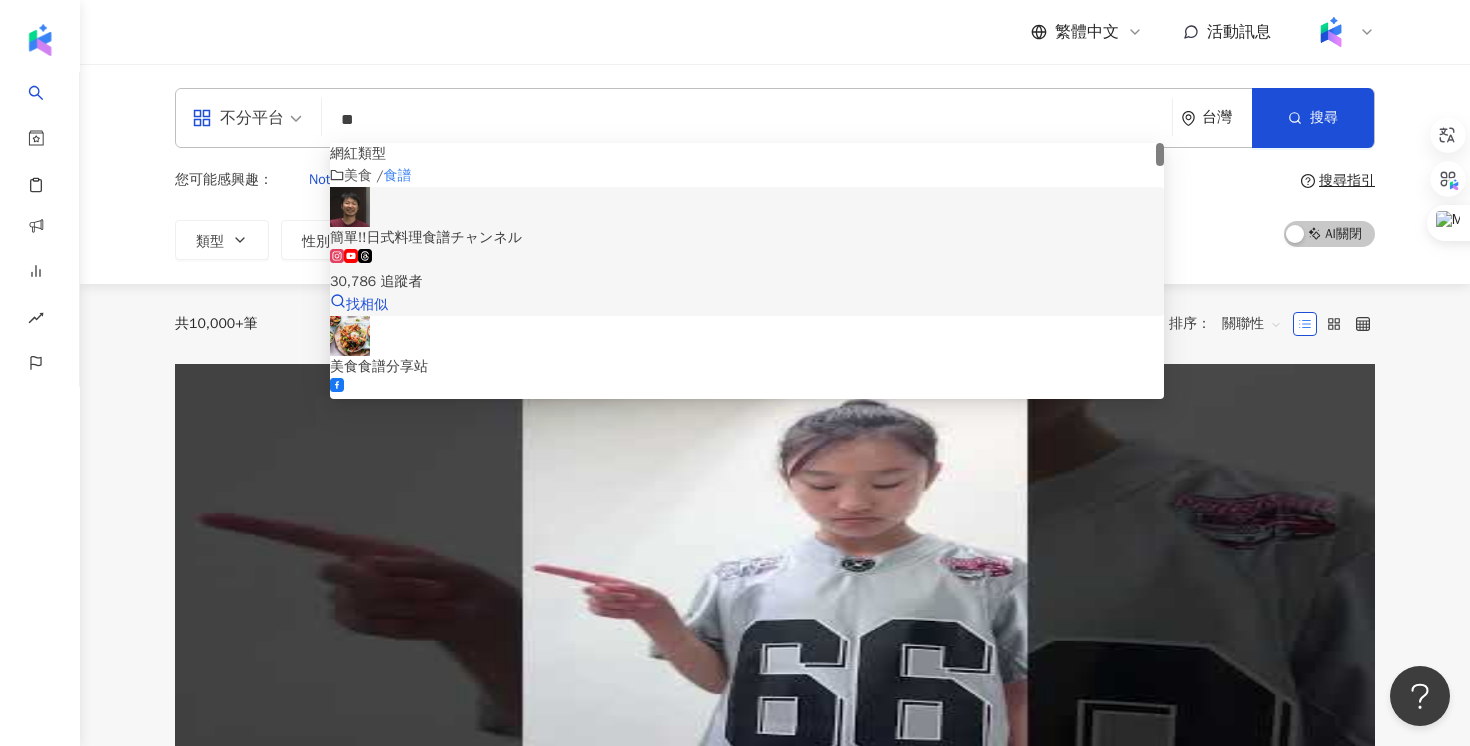 click on "簡單!!日式料理食譜チャンネル" at bounding box center [747, 238] 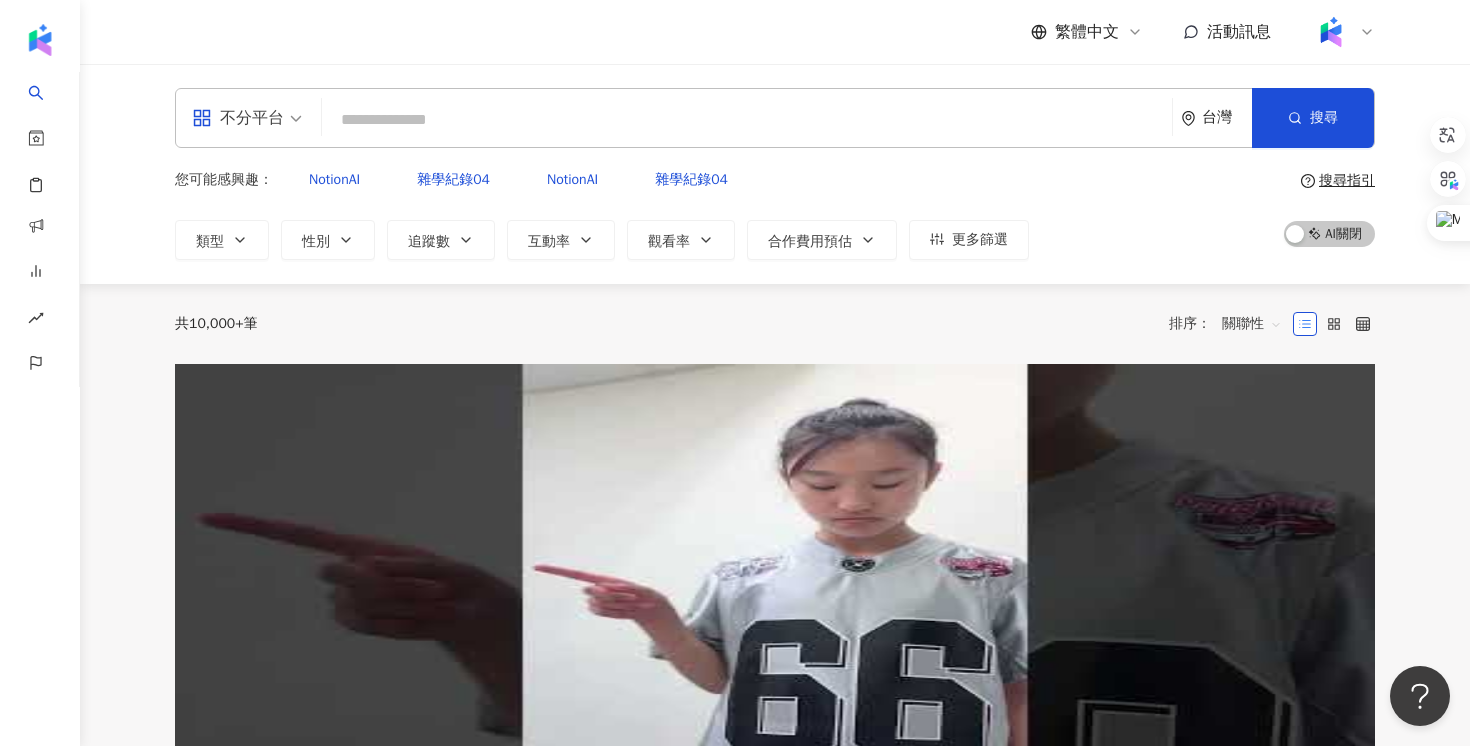 click at bounding box center (747, 120) 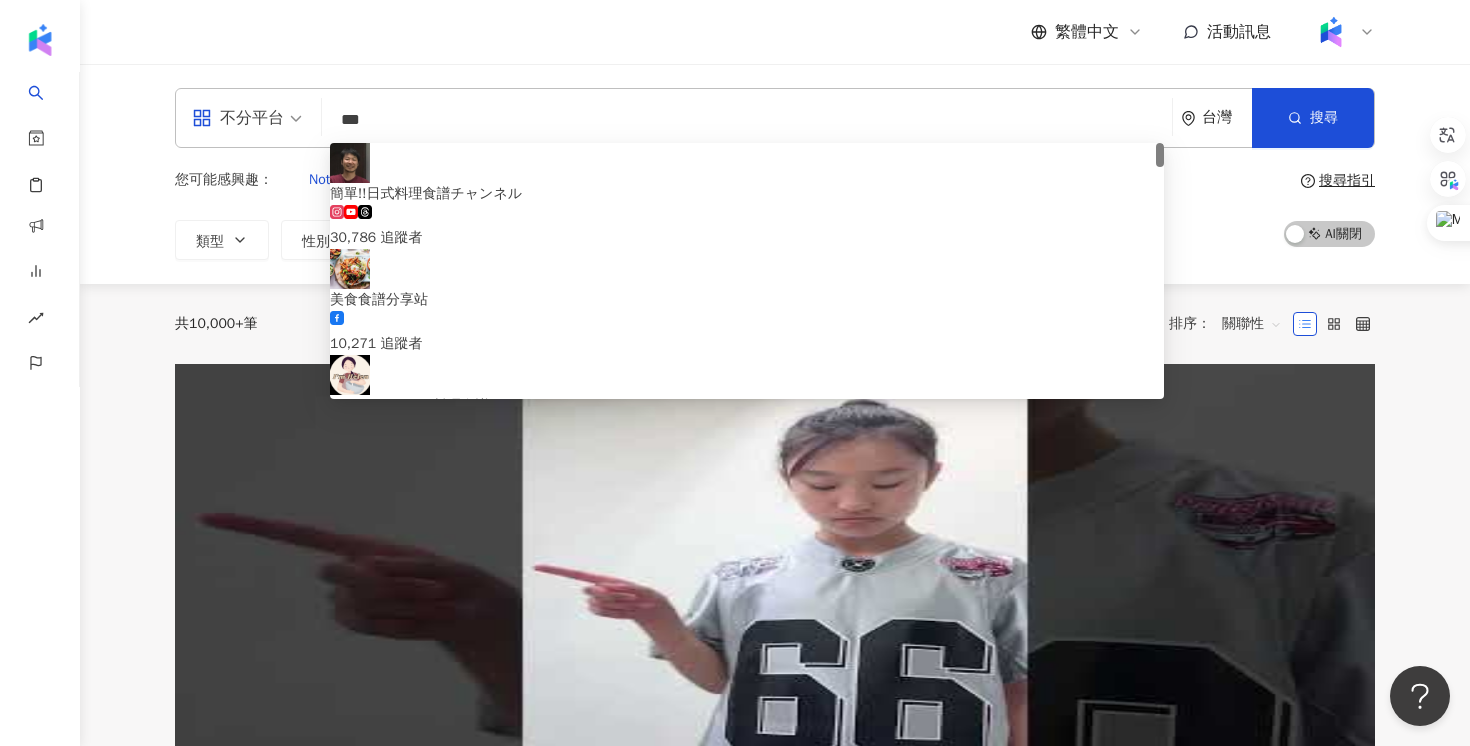type on "**" 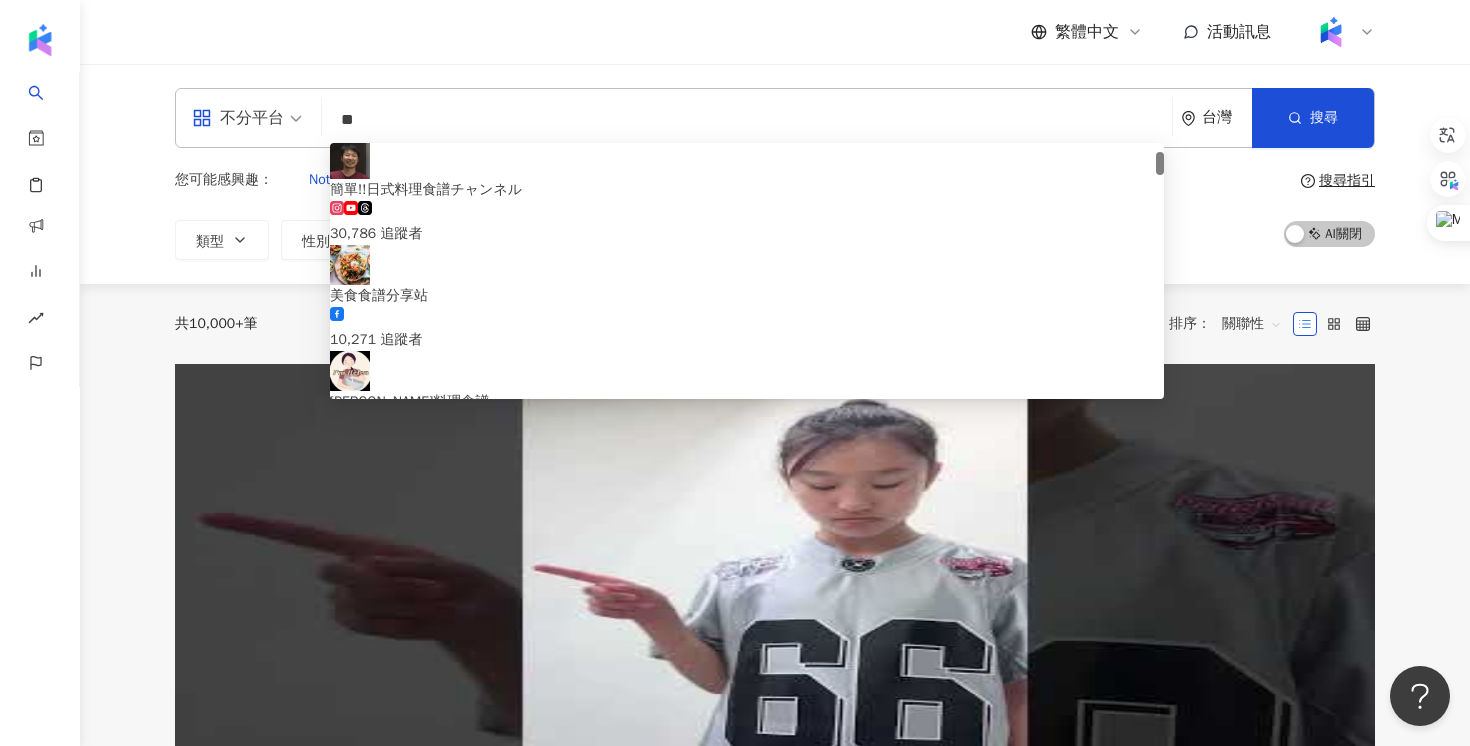 scroll, scrollTop: 98, scrollLeft: 0, axis: vertical 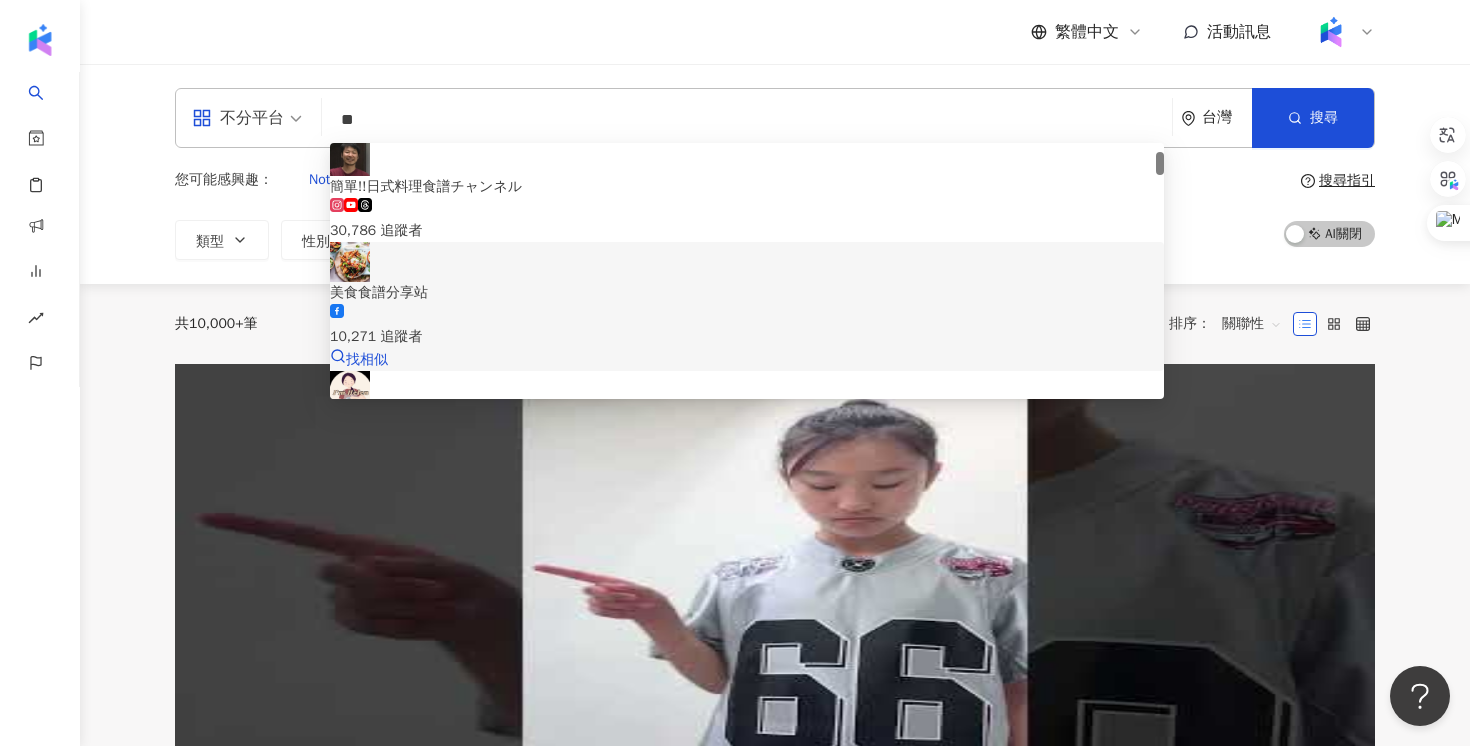 click on "10,271   追蹤者" at bounding box center [747, 337] 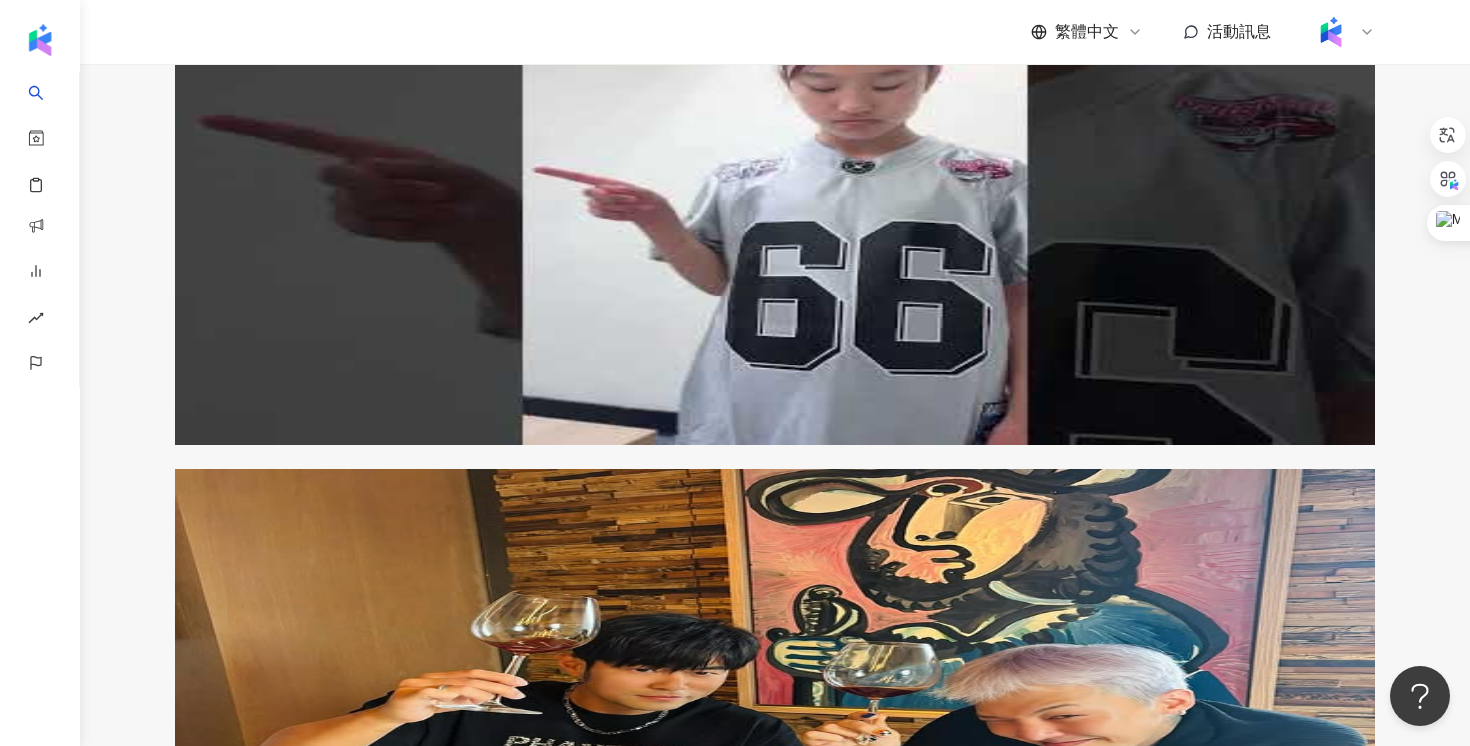 scroll, scrollTop: 0, scrollLeft: 0, axis: both 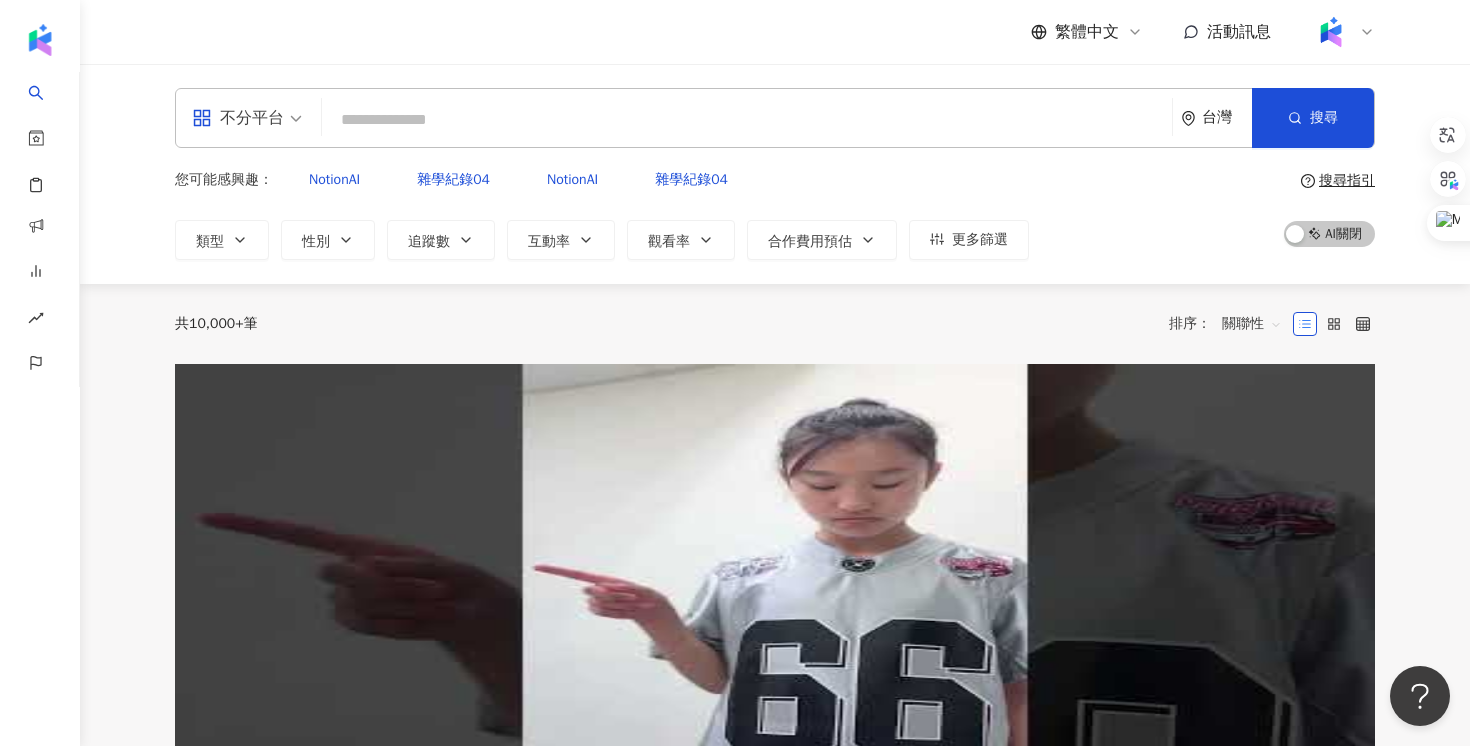 click at bounding box center [747, 120] 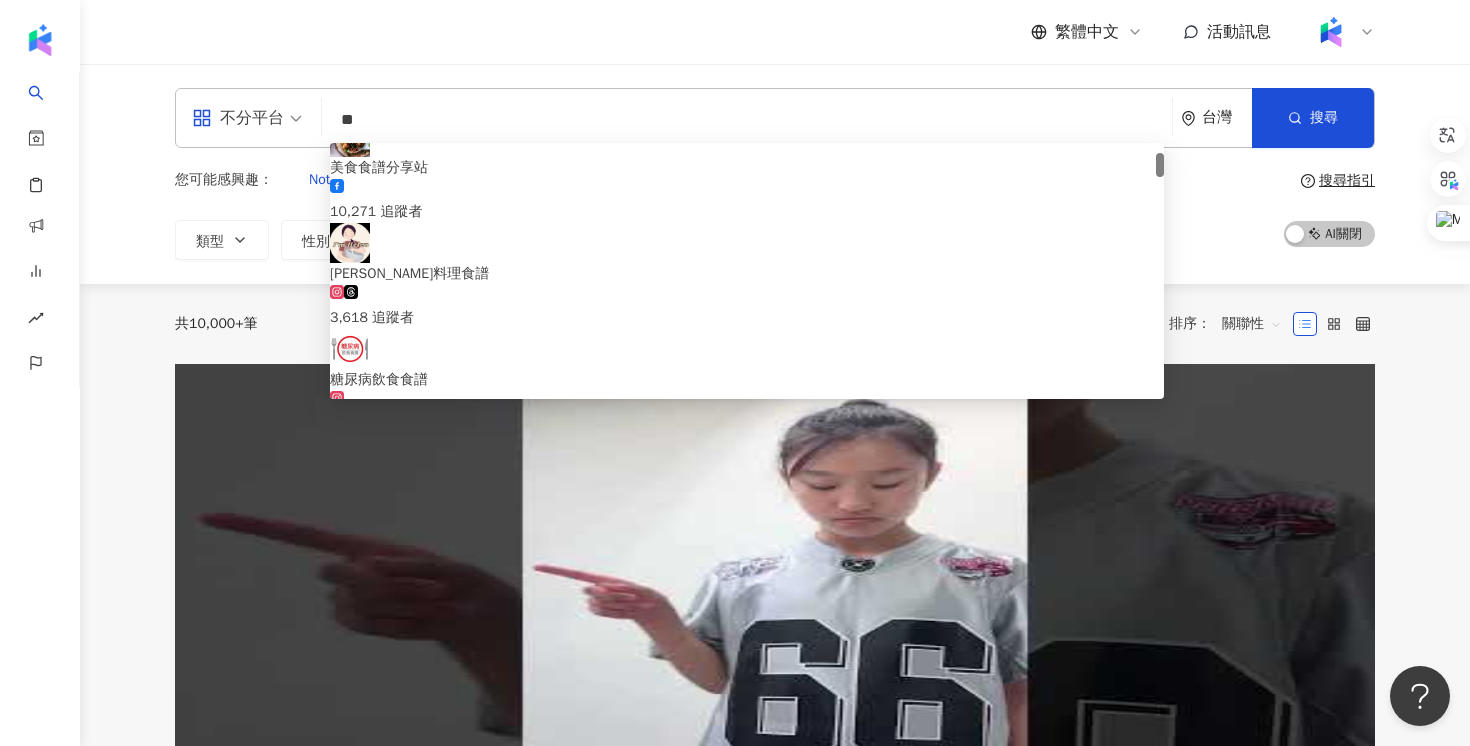 scroll, scrollTop: 0, scrollLeft: 0, axis: both 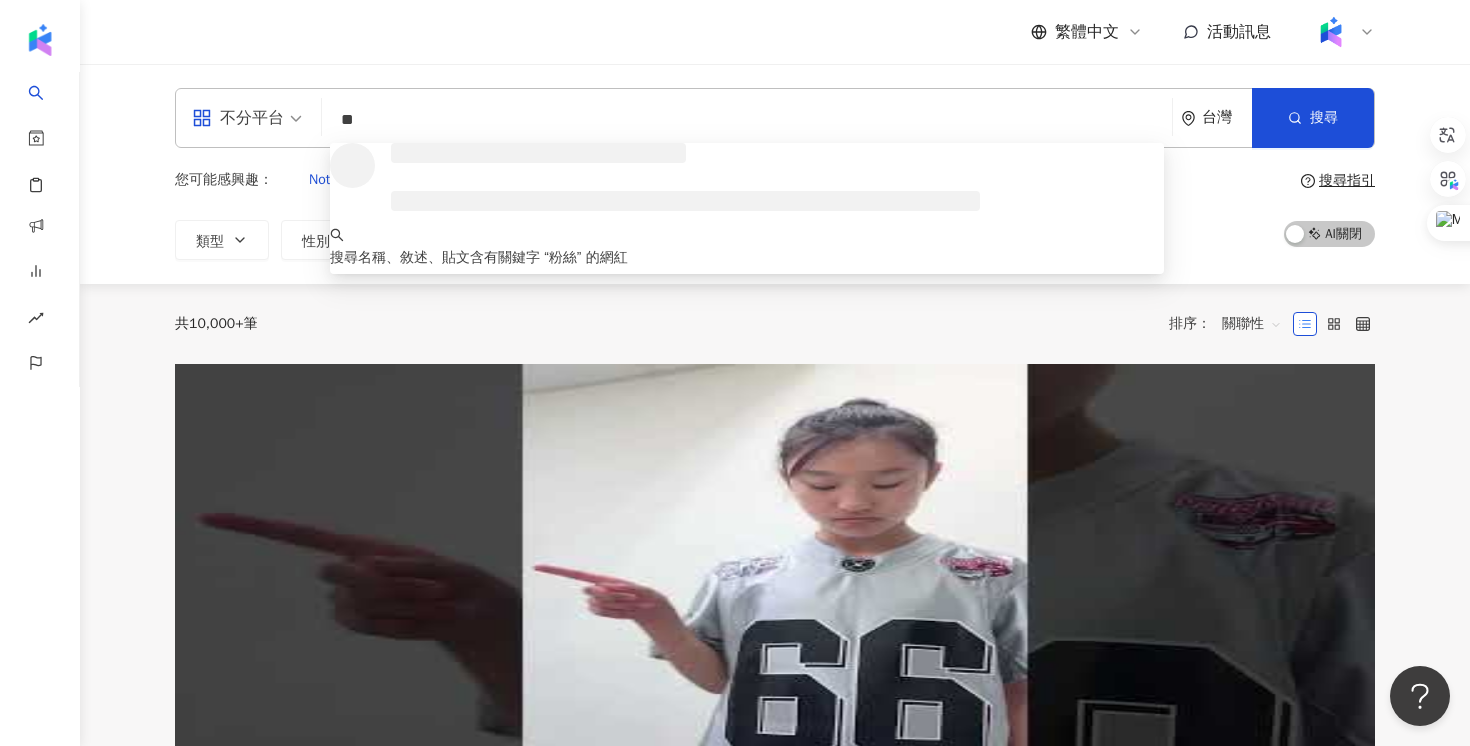 type on "*" 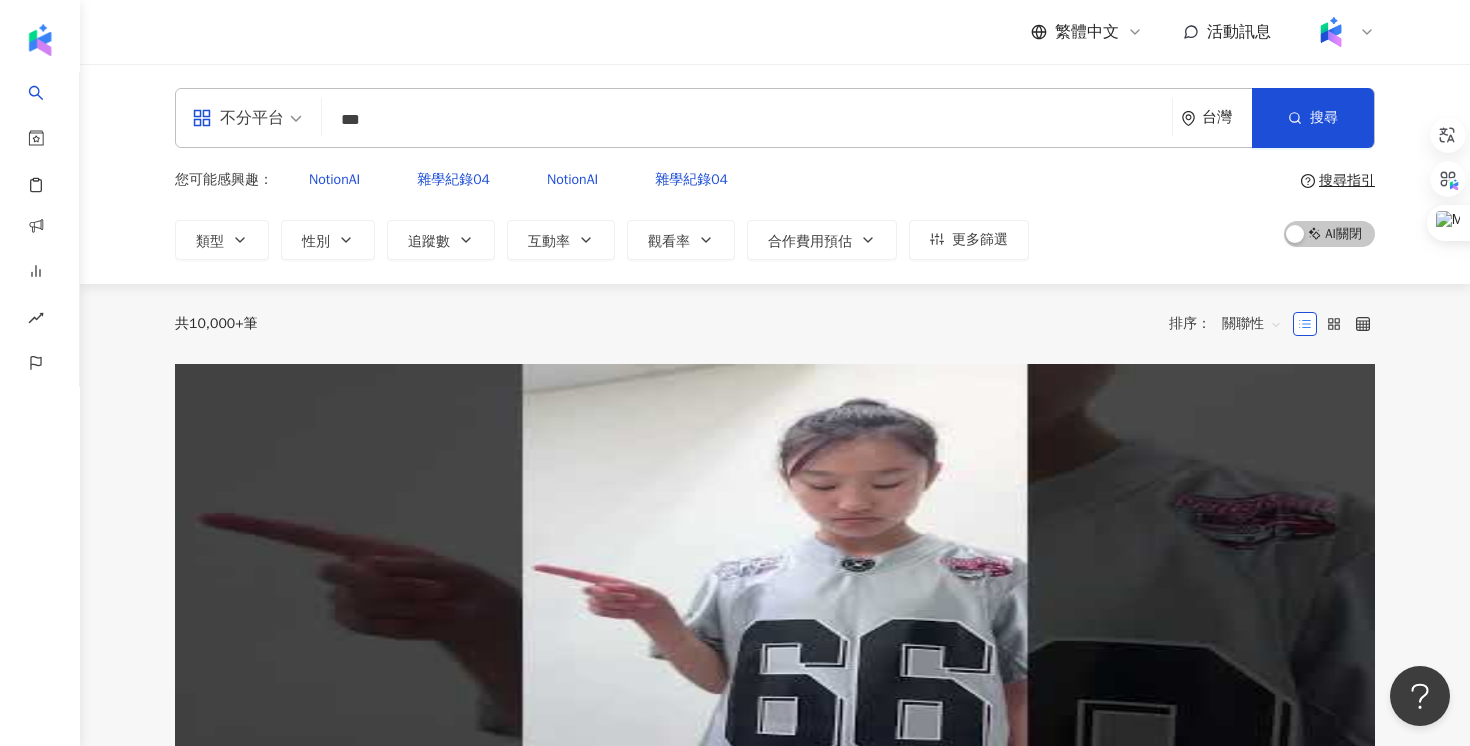 type on "**" 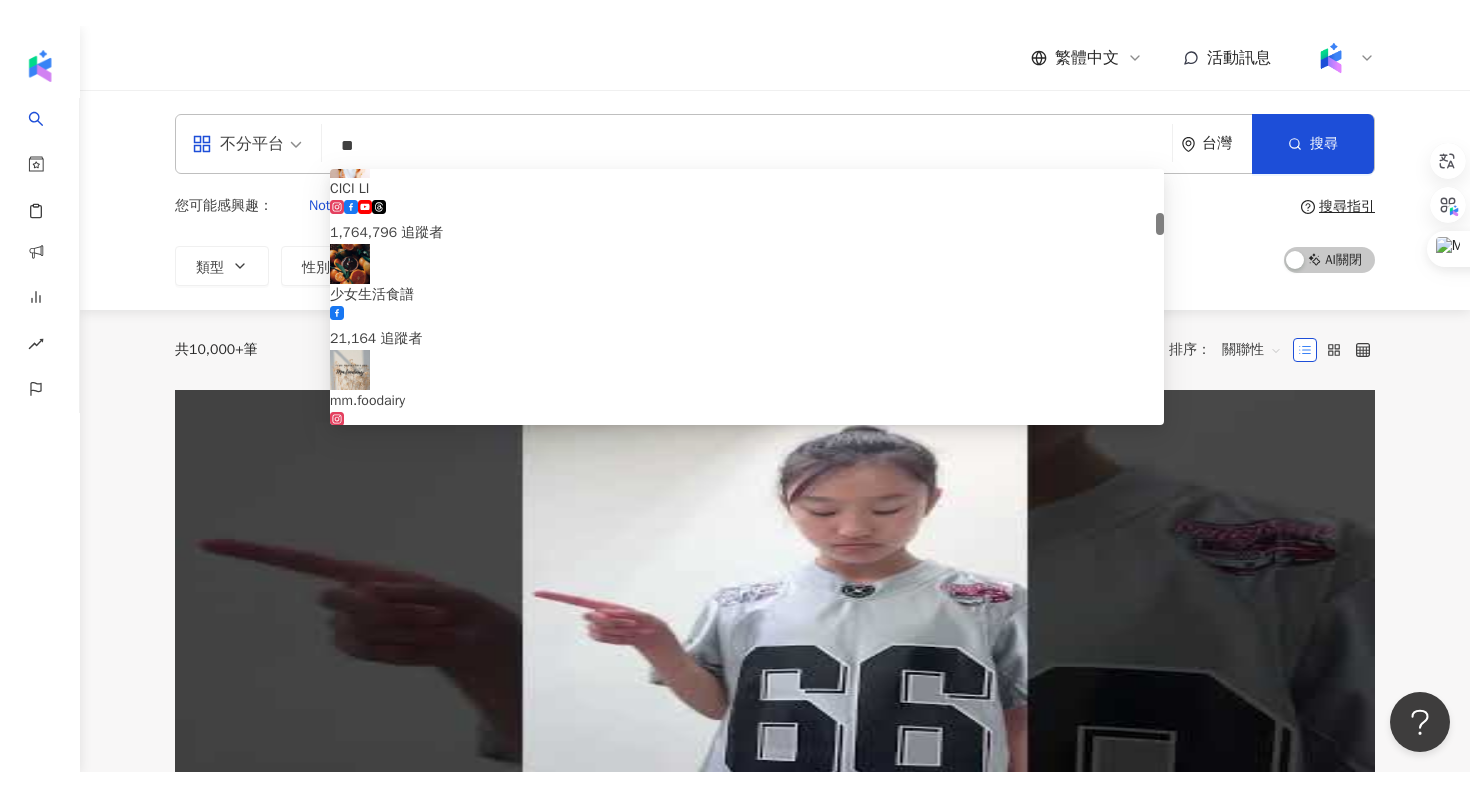 scroll, scrollTop: 493, scrollLeft: 0, axis: vertical 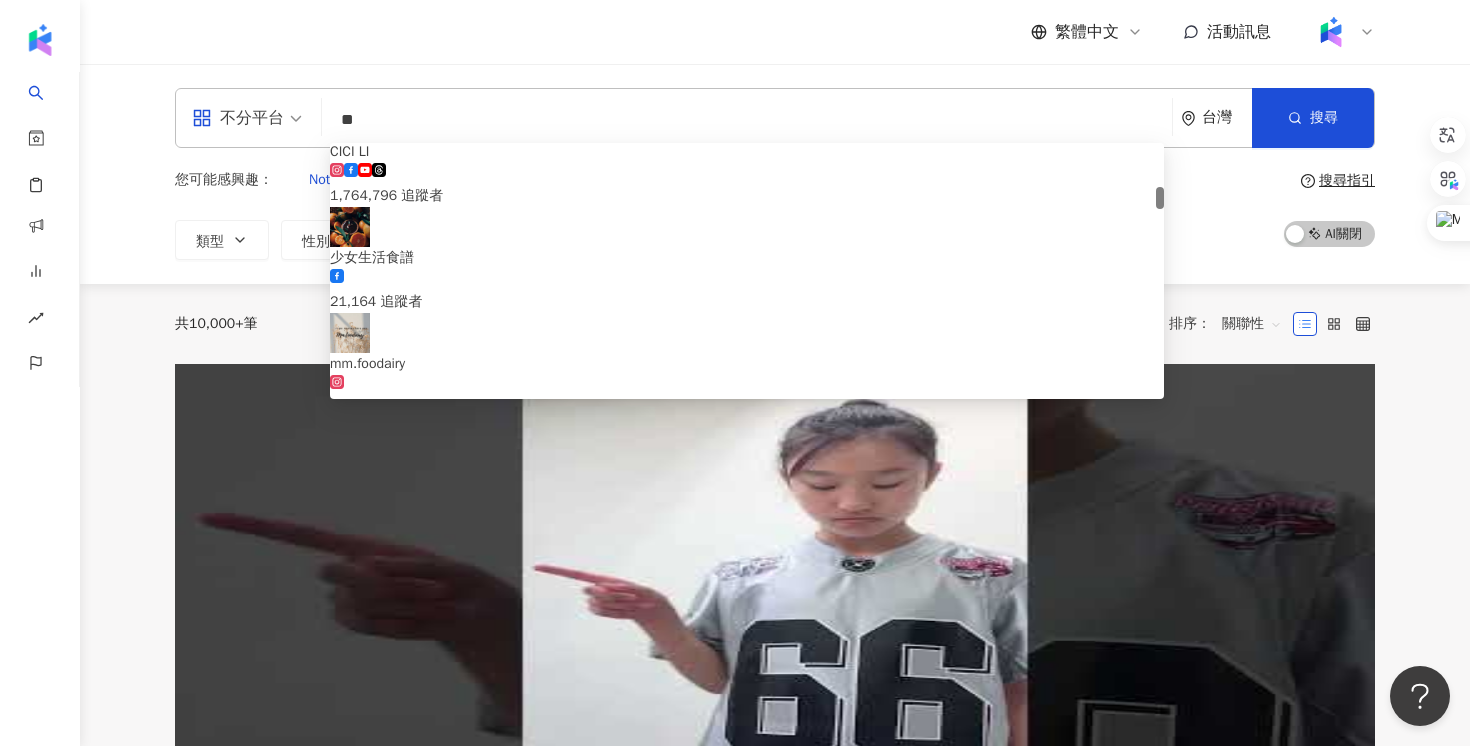click on "mm.foodairy" at bounding box center [747, 364] 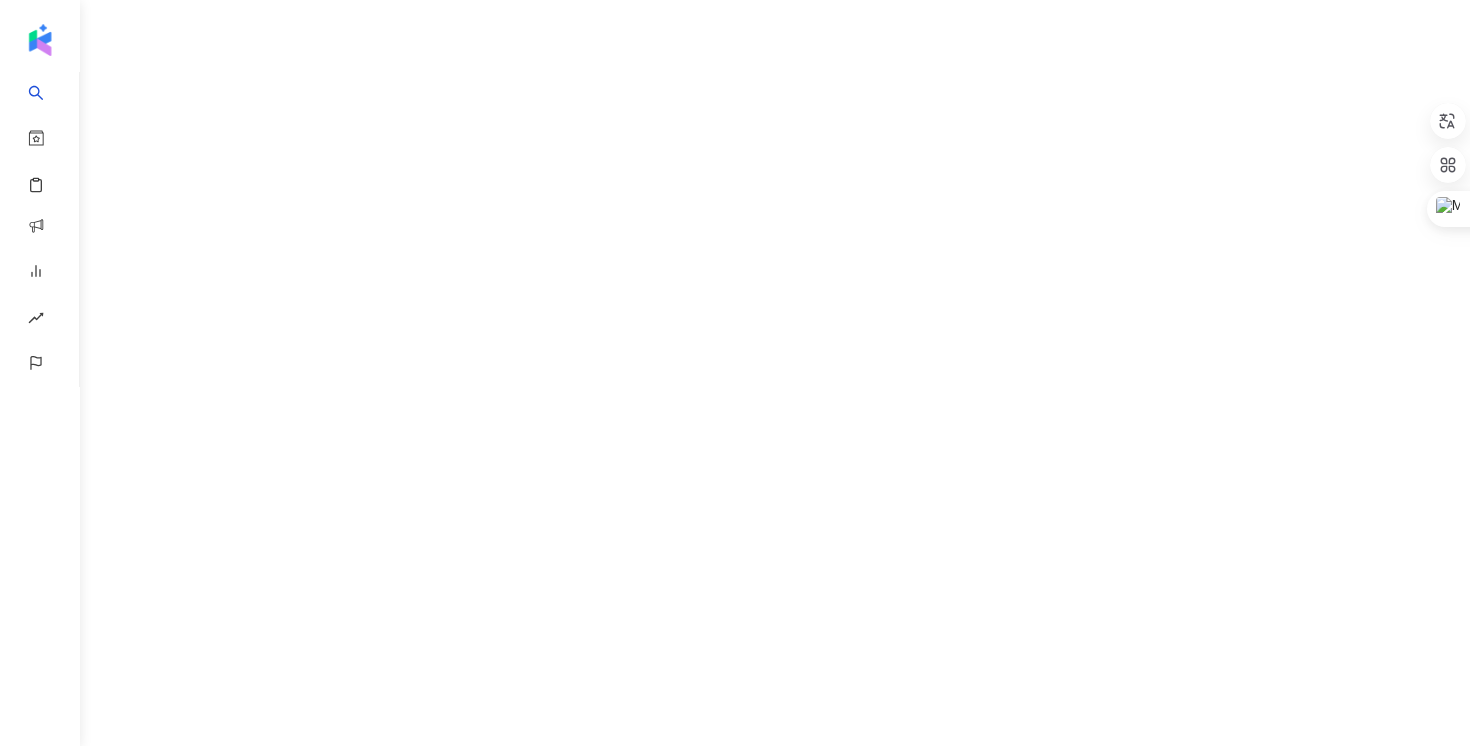 scroll, scrollTop: 0, scrollLeft: 0, axis: both 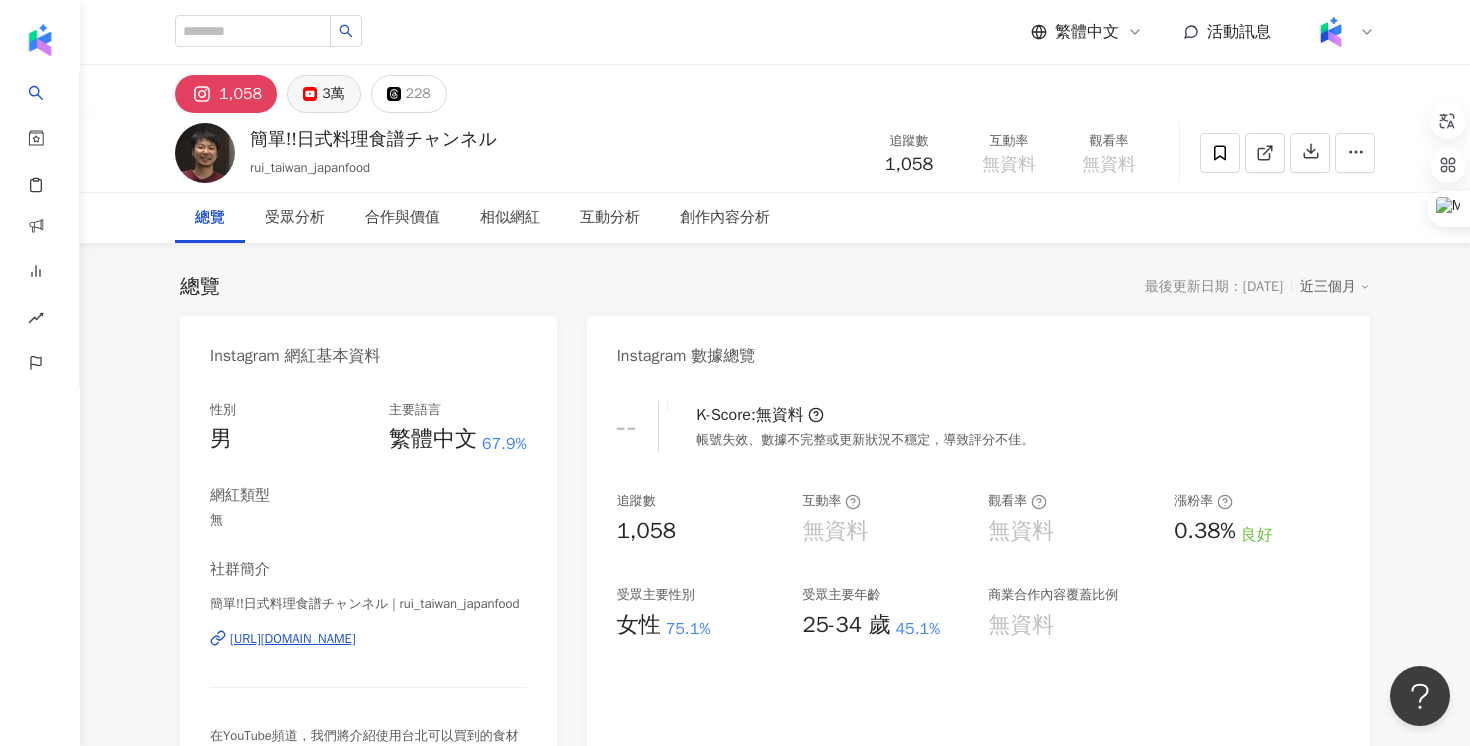 click on "3萬" at bounding box center [323, 94] 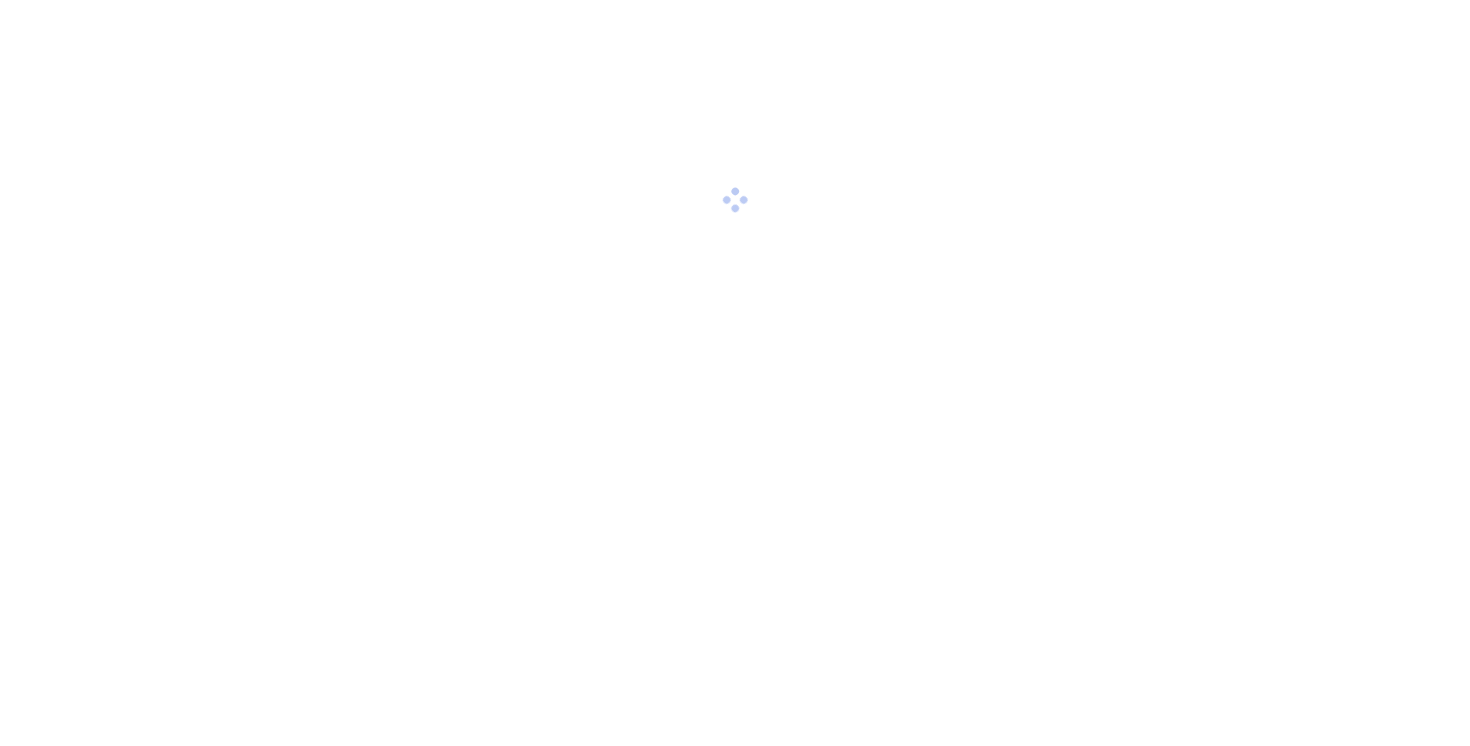 scroll, scrollTop: 0, scrollLeft: 0, axis: both 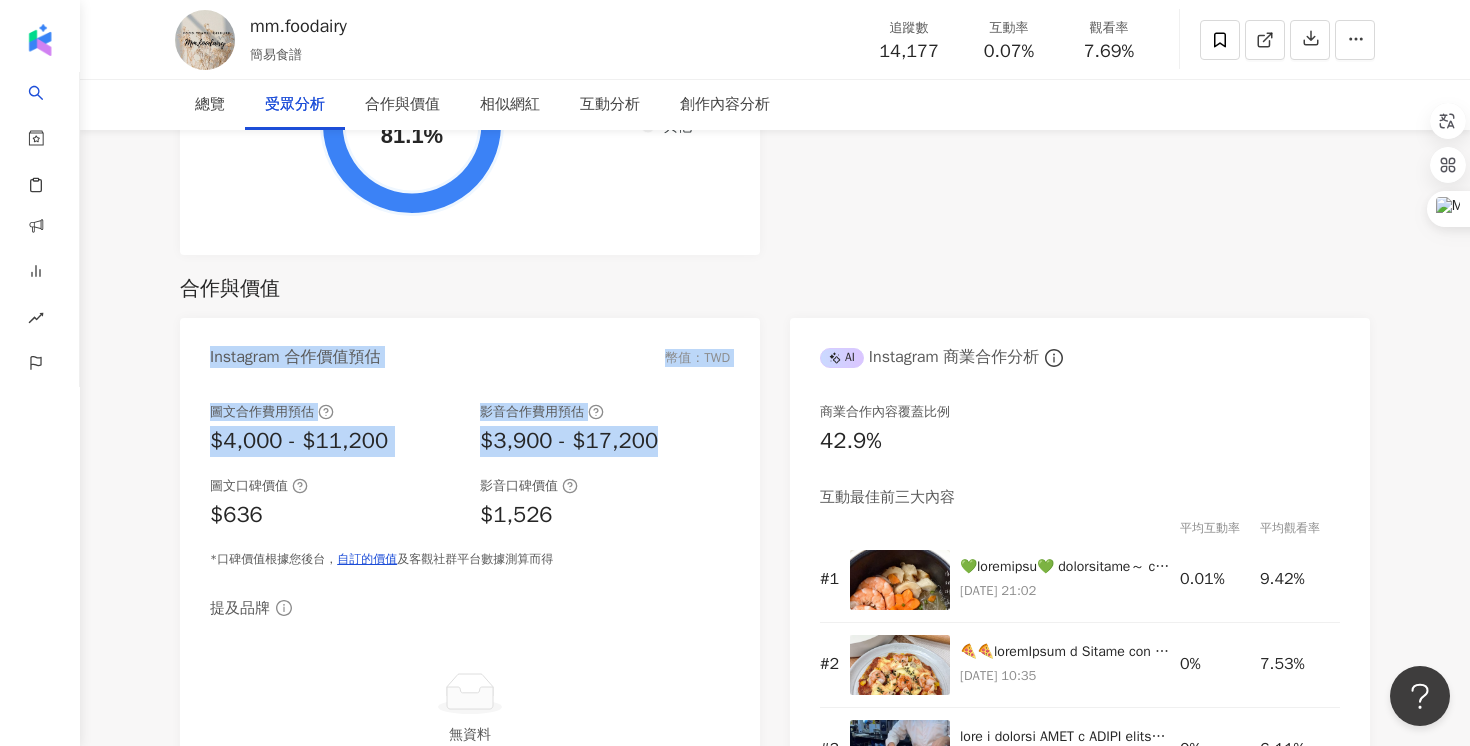 drag, startPoint x: 698, startPoint y: 451, endPoint x: 203, endPoint y: 352, distance: 504.80292 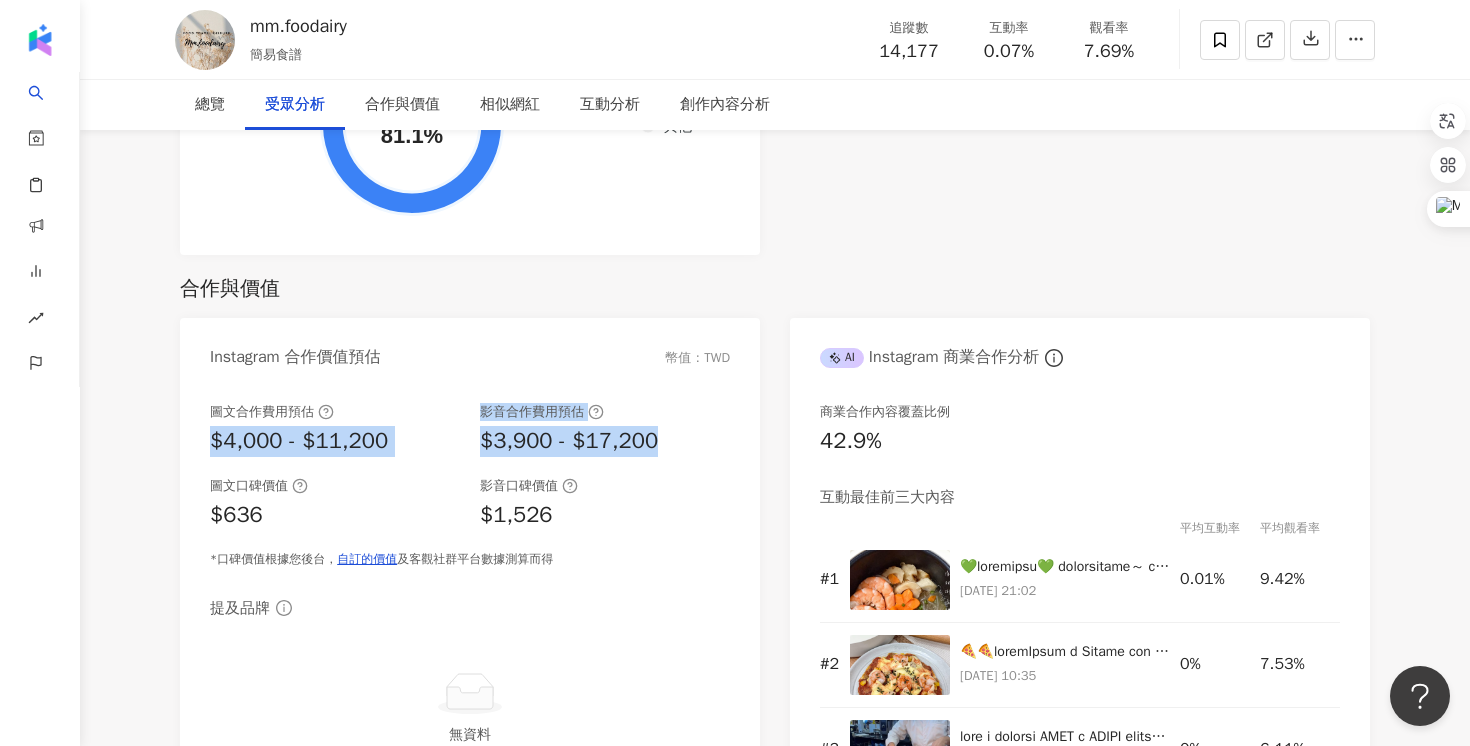 drag, startPoint x: 201, startPoint y: 444, endPoint x: 656, endPoint y: 446, distance: 455.0044 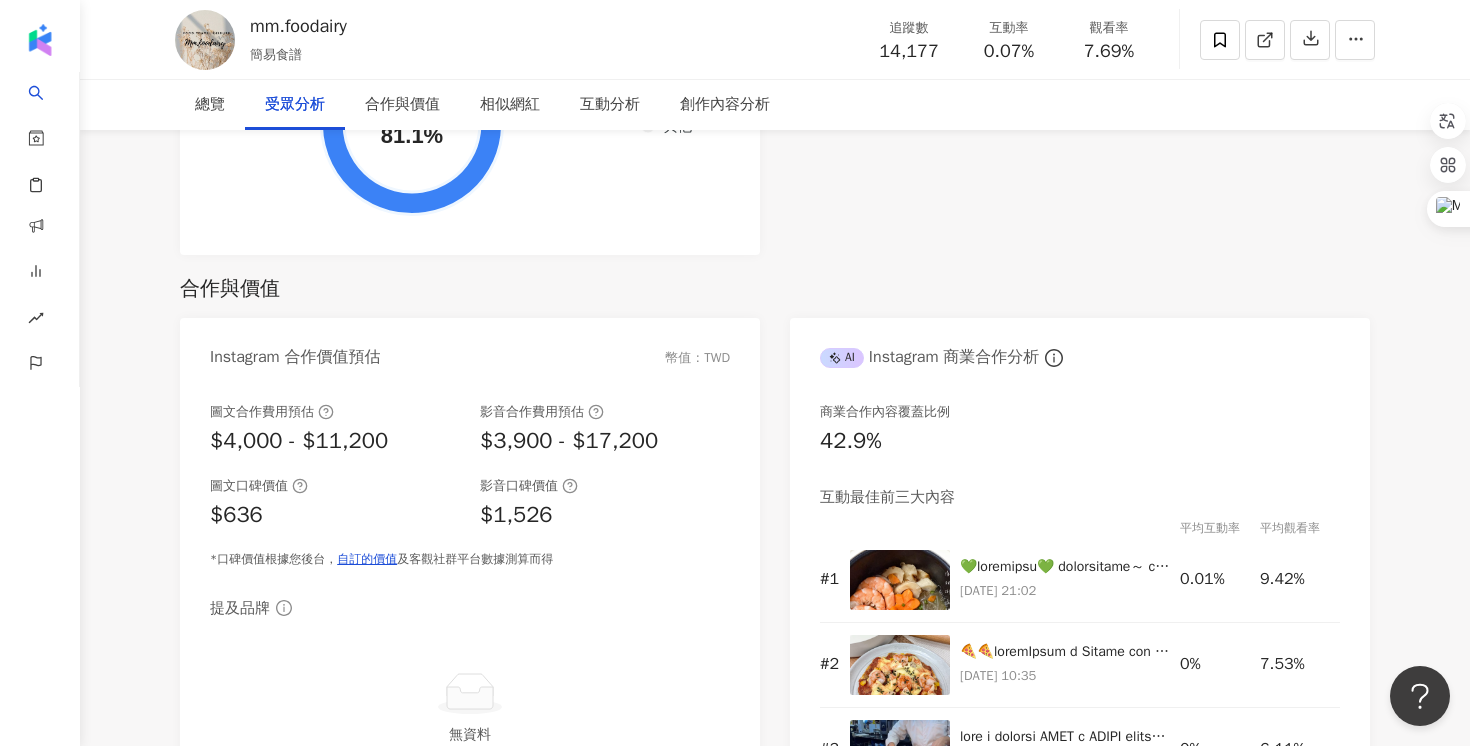 scroll, scrollTop: 2382, scrollLeft: 0, axis: vertical 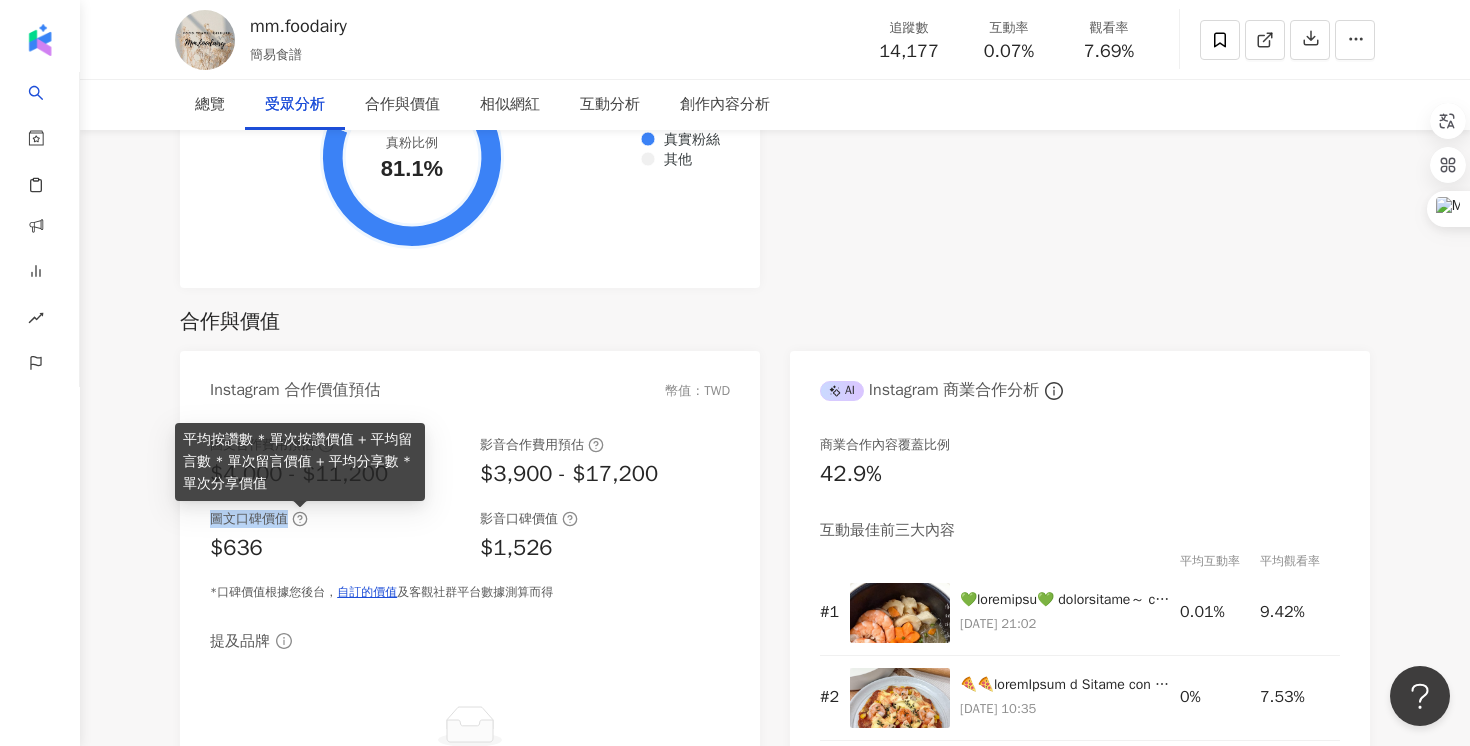 drag, startPoint x: 211, startPoint y: 525, endPoint x: 288, endPoint y: 519, distance: 77.23341 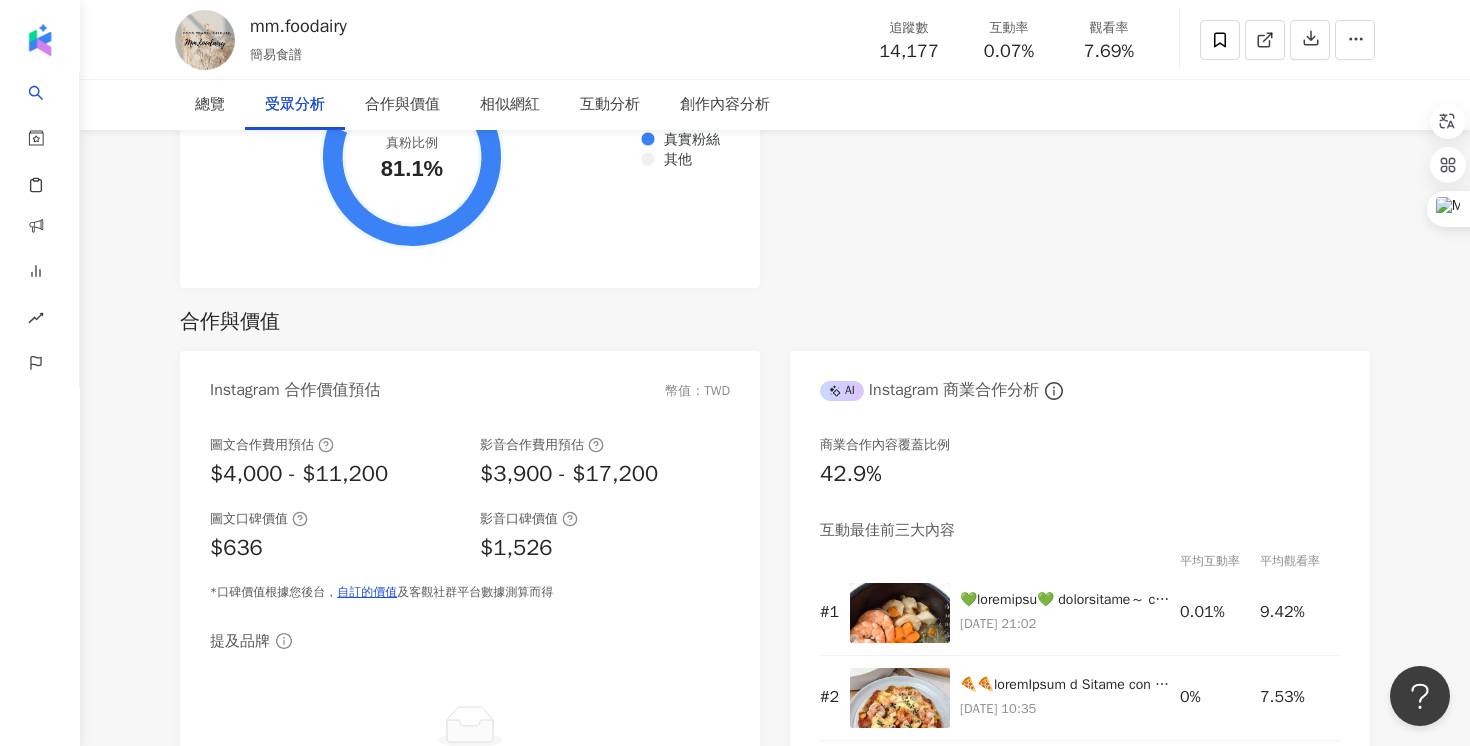 click on "圖文口碑價值" at bounding box center [259, 519] 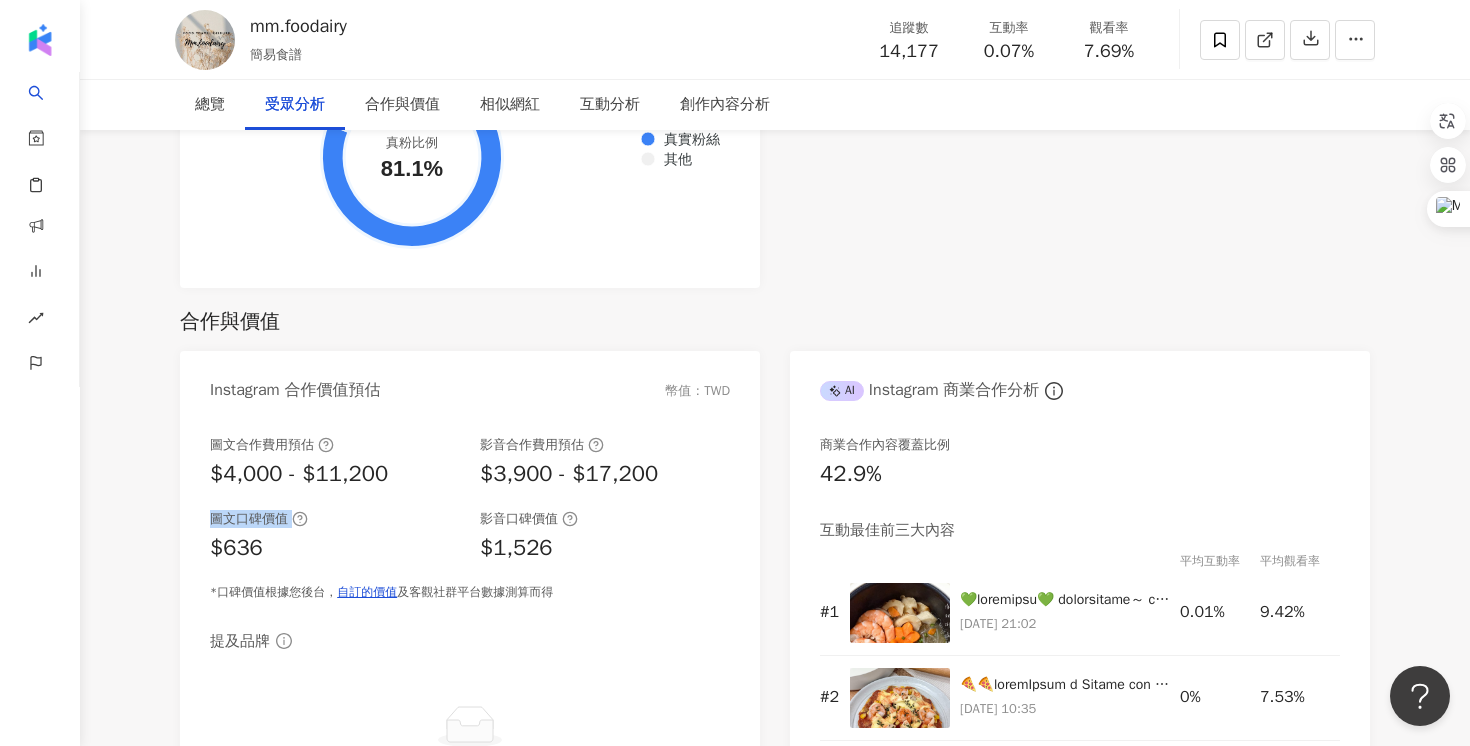 drag, startPoint x: 288, startPoint y: 519, endPoint x: 191, endPoint y: 519, distance: 97 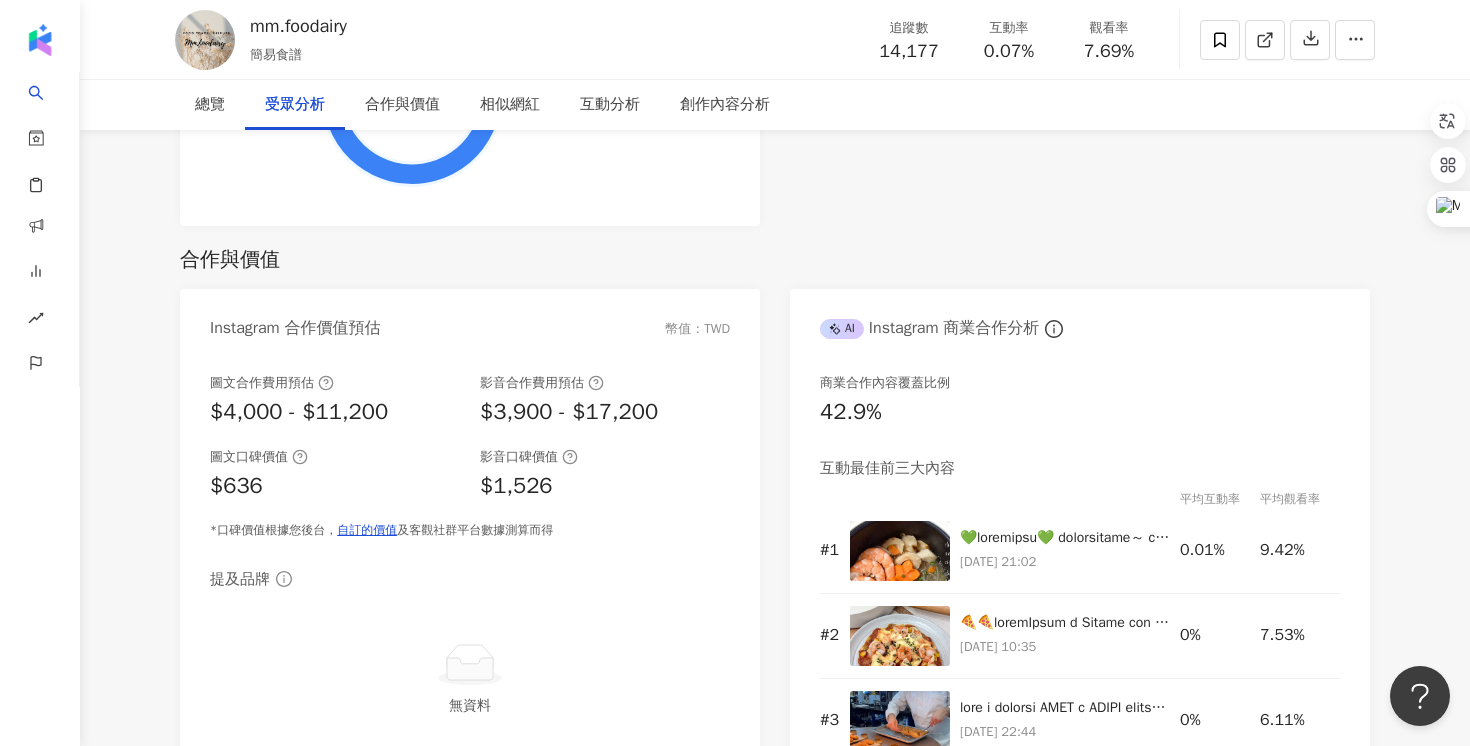 scroll, scrollTop: 2447, scrollLeft: 0, axis: vertical 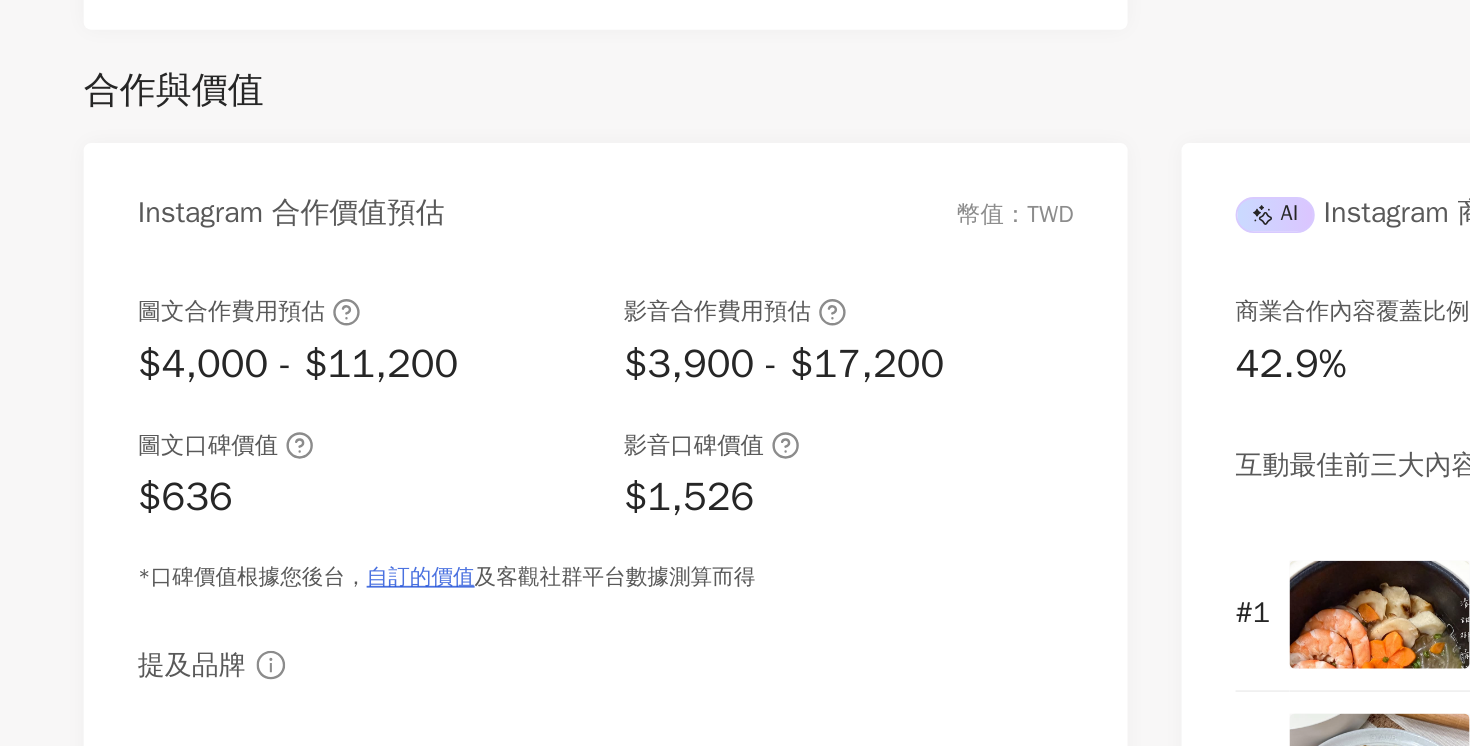 click on "自訂的價值" at bounding box center [367, 527] 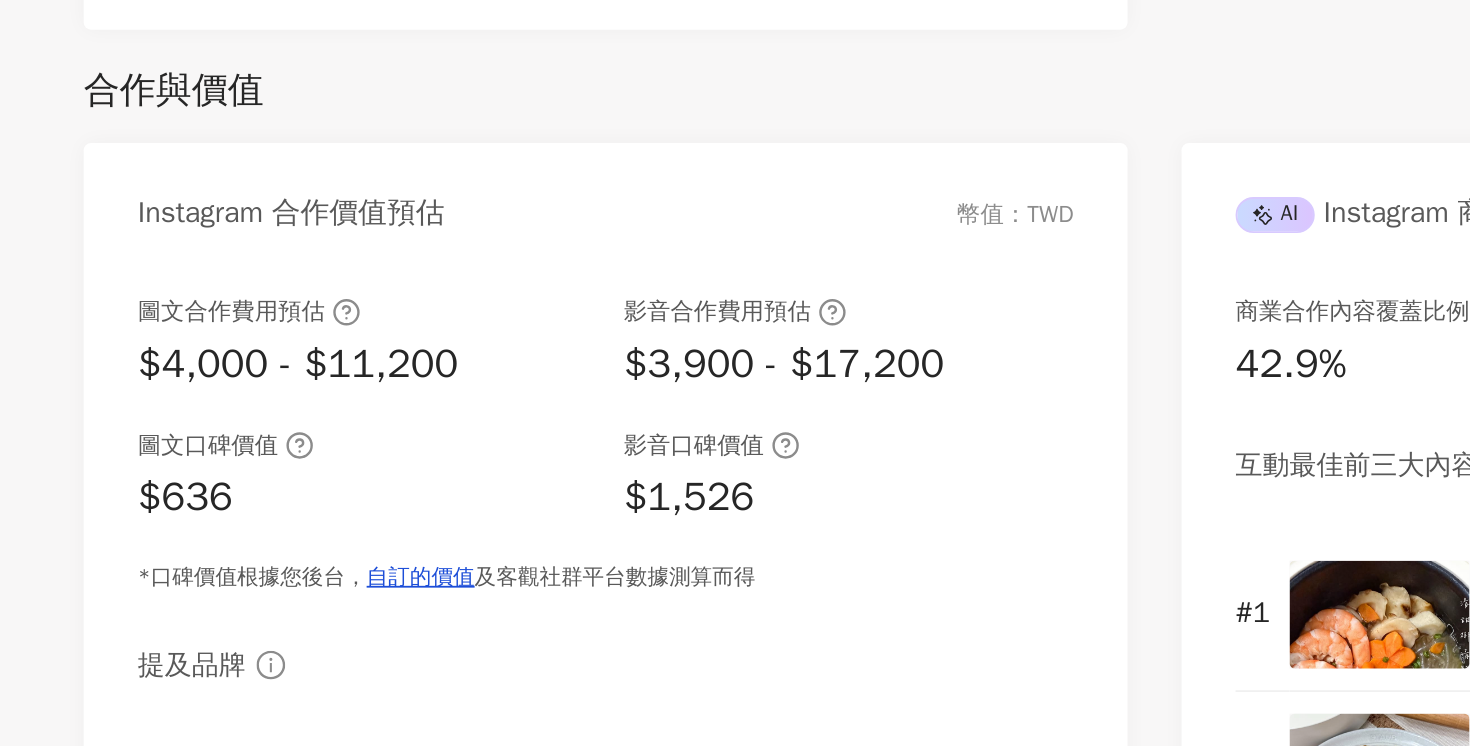 click on "圖文合作費用預估" at bounding box center (272, 380) 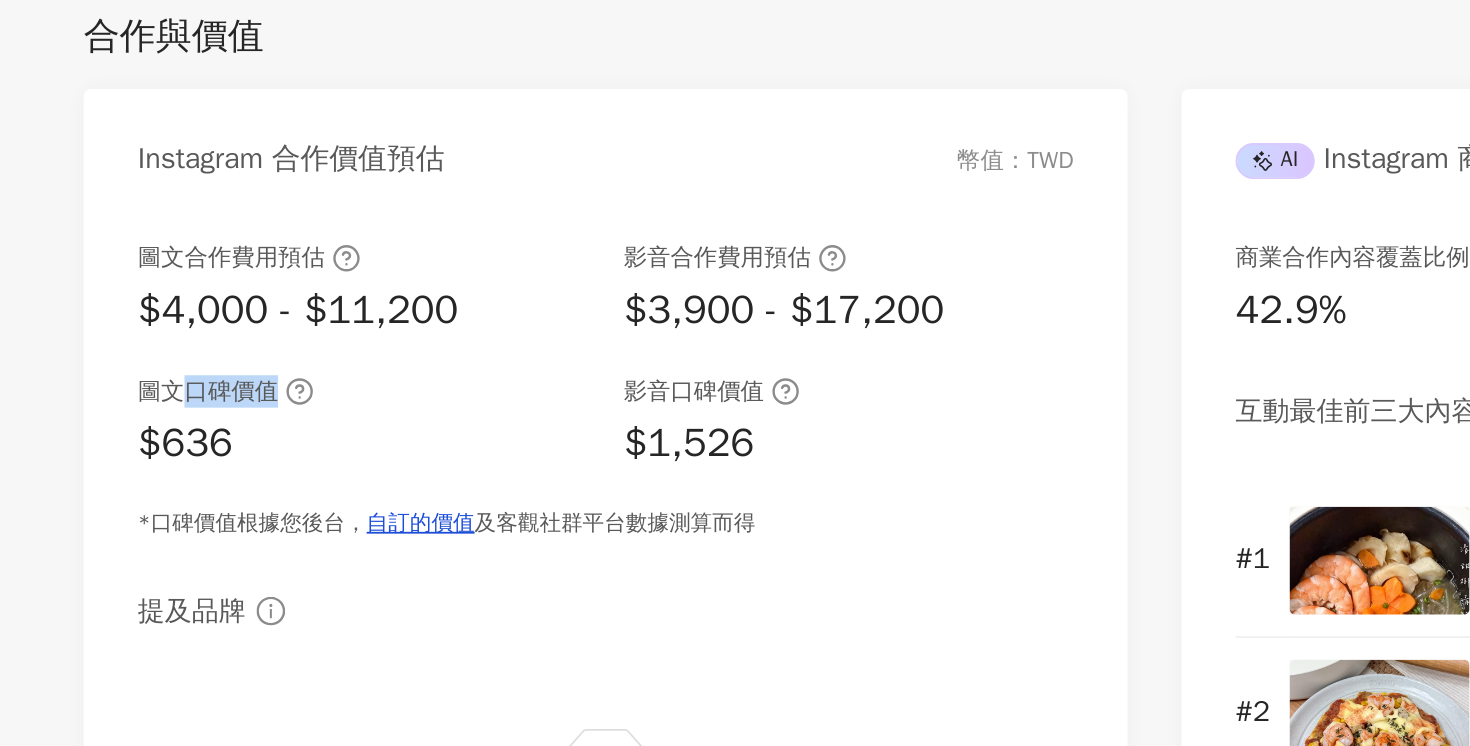 click on "圖文口碑價值" at bounding box center (259, 454) 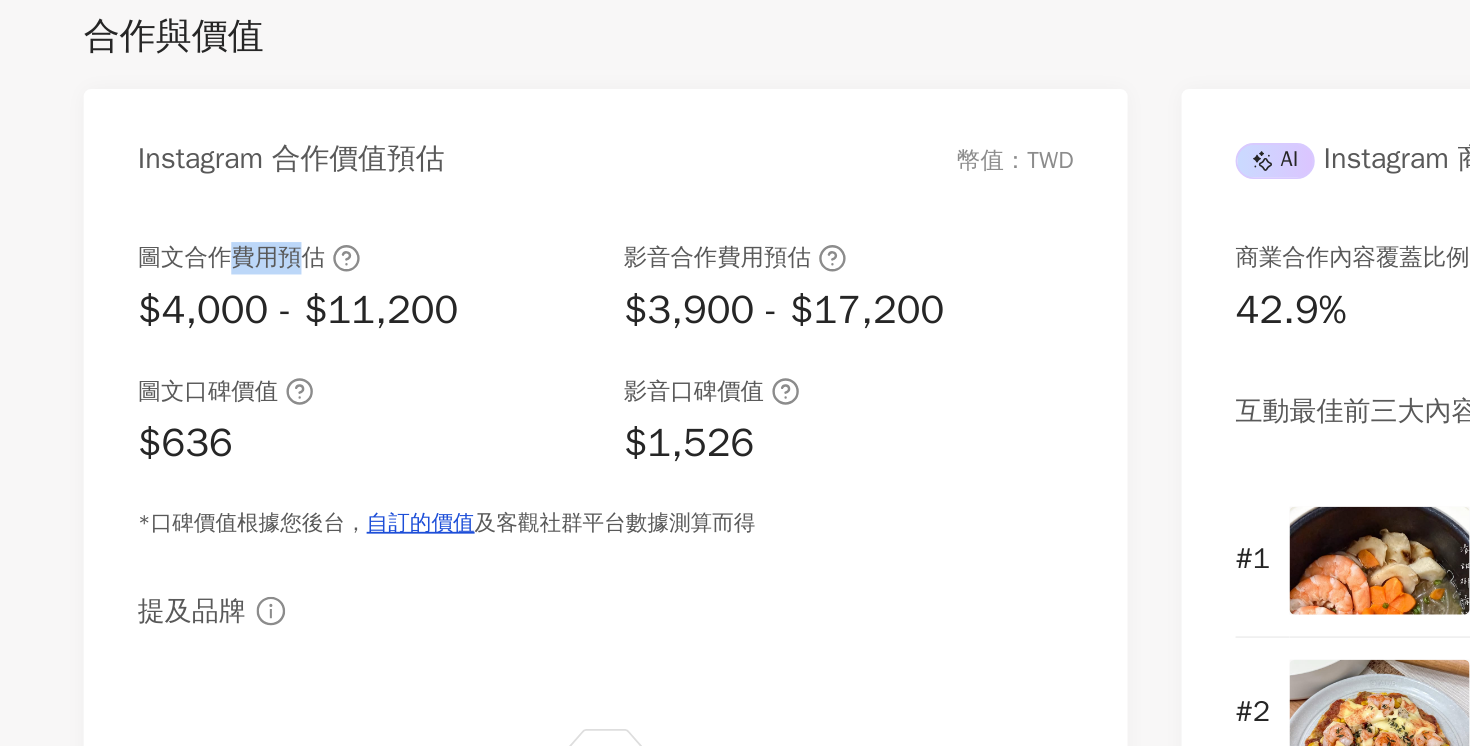 drag, startPoint x: 259, startPoint y: 379, endPoint x: 307, endPoint y: 379, distance: 48 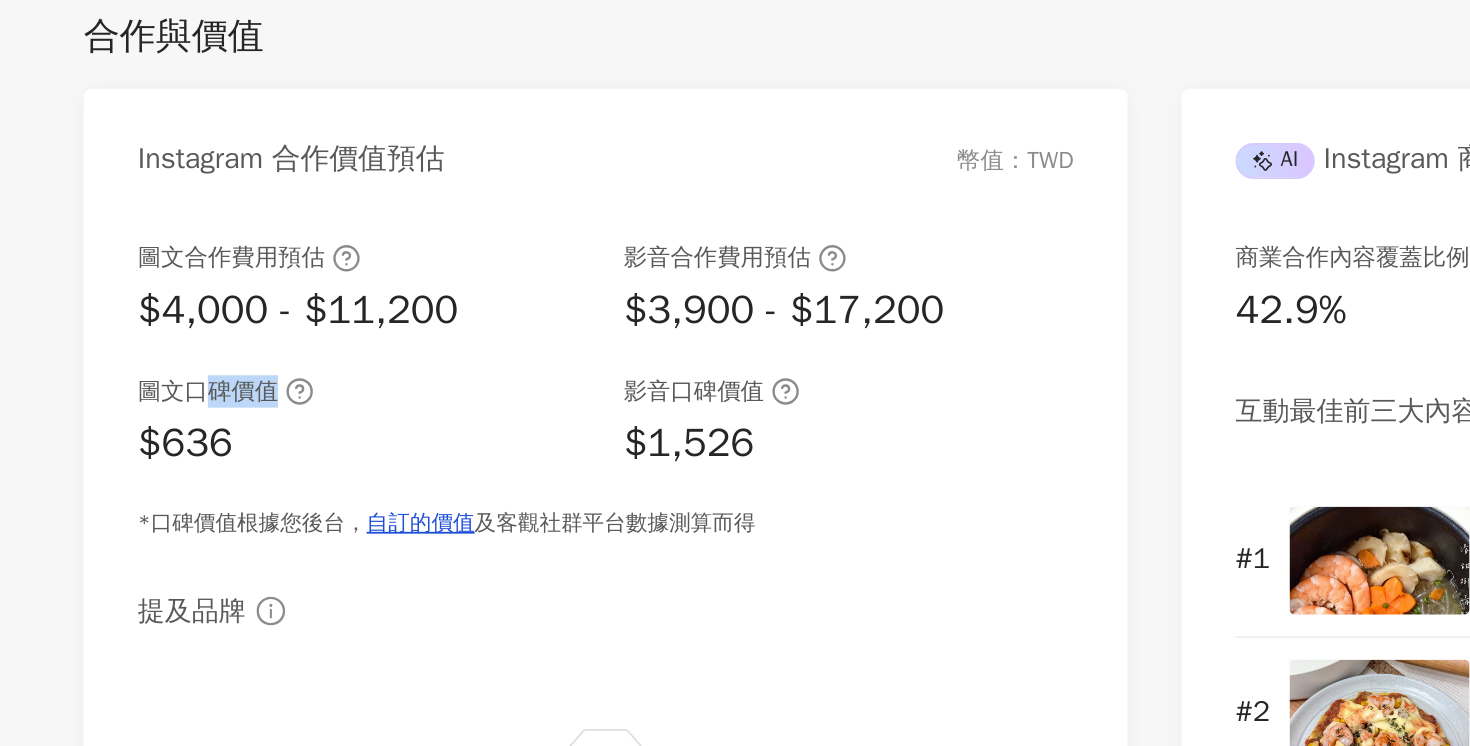 drag, startPoint x: 285, startPoint y: 457, endPoint x: 245, endPoint y: 457, distance: 40 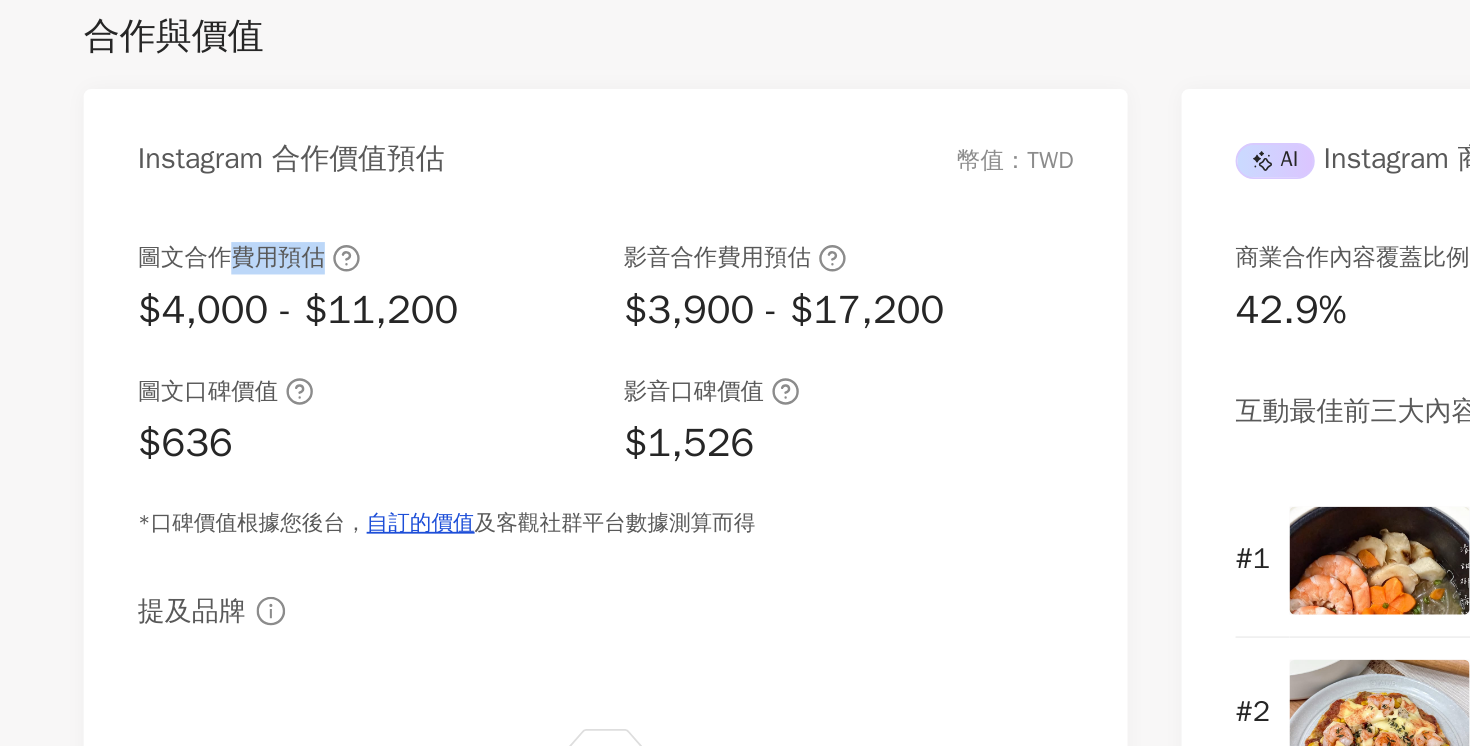 drag, startPoint x: 309, startPoint y: 381, endPoint x: 266, endPoint y: 381, distance: 43 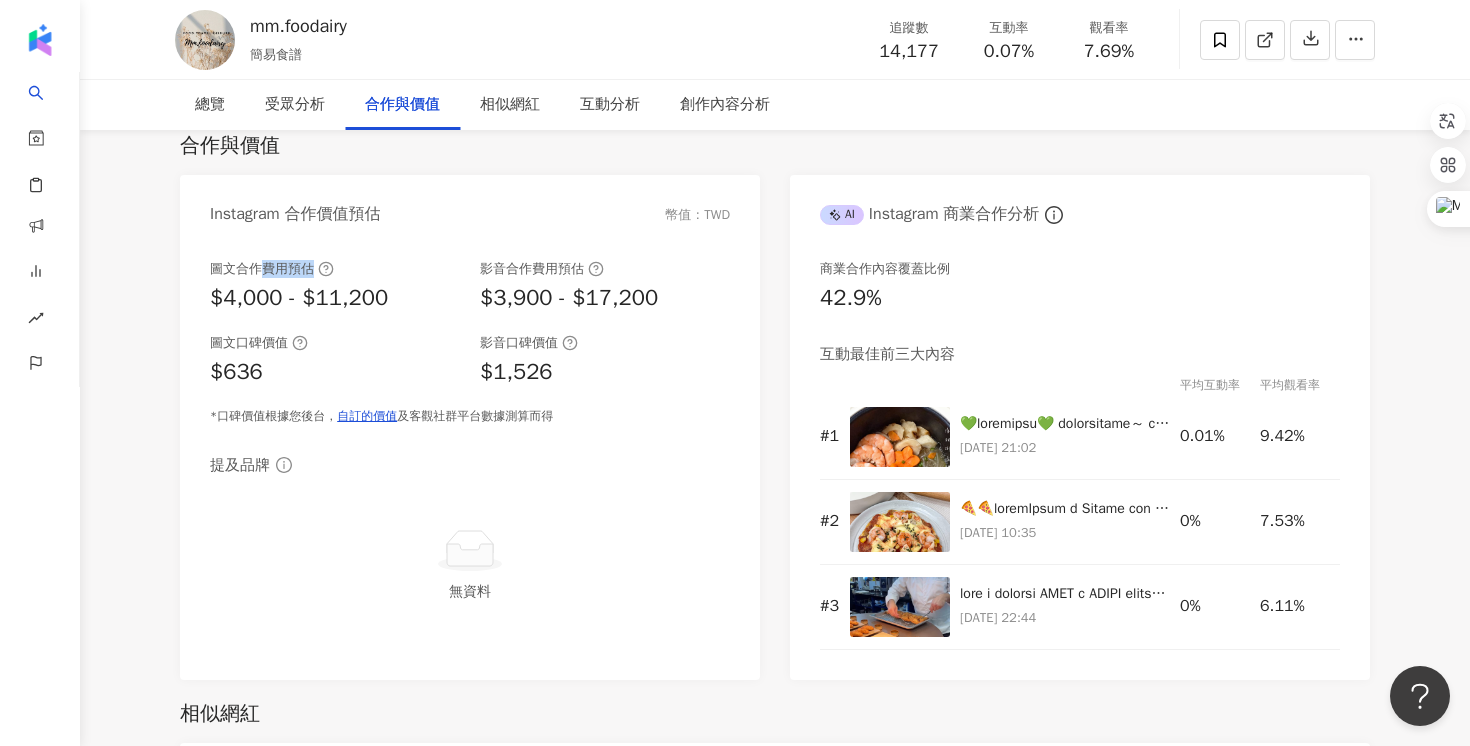 scroll, scrollTop: 2555, scrollLeft: 0, axis: vertical 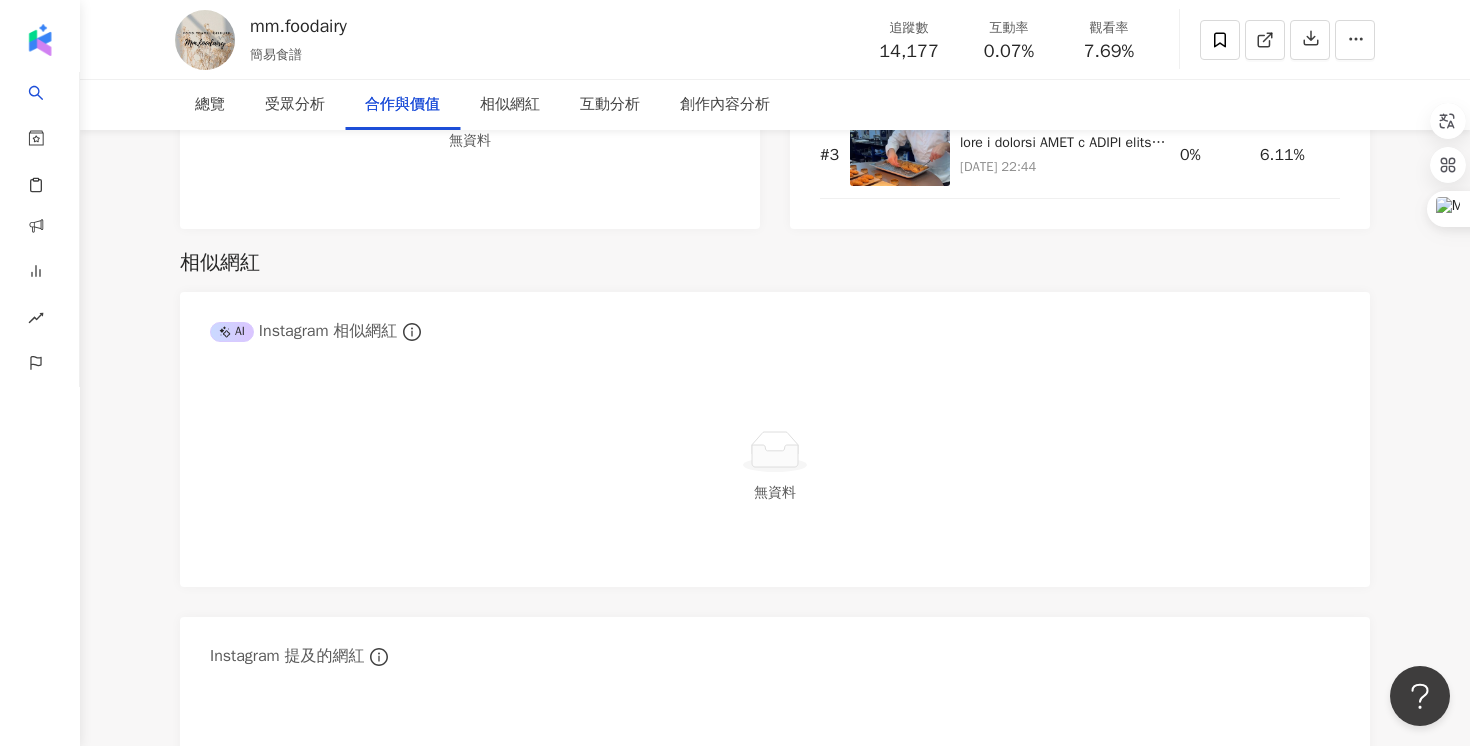 click on "無資料" at bounding box center [775, 467] 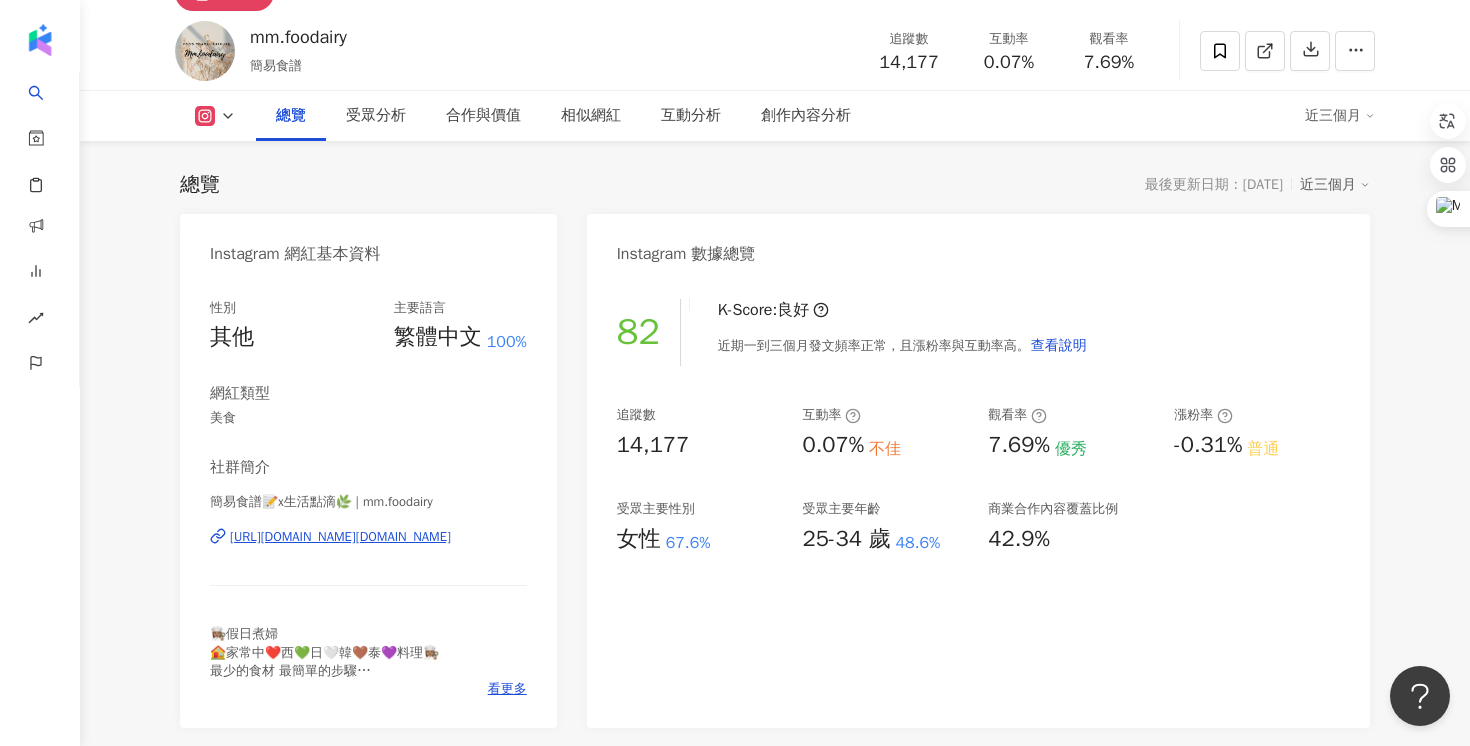 scroll, scrollTop: 0, scrollLeft: 0, axis: both 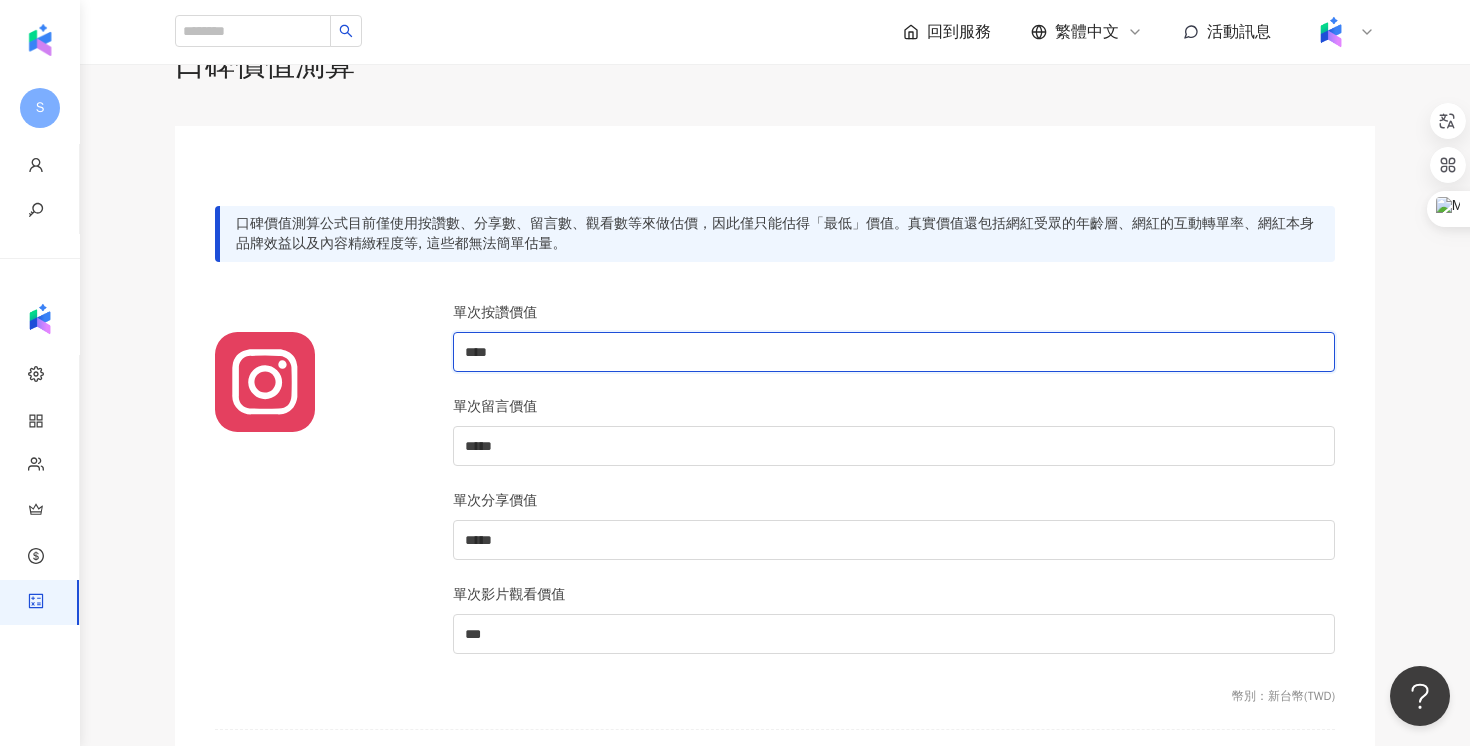 drag, startPoint x: 528, startPoint y: 349, endPoint x: 436, endPoint y: 349, distance: 92 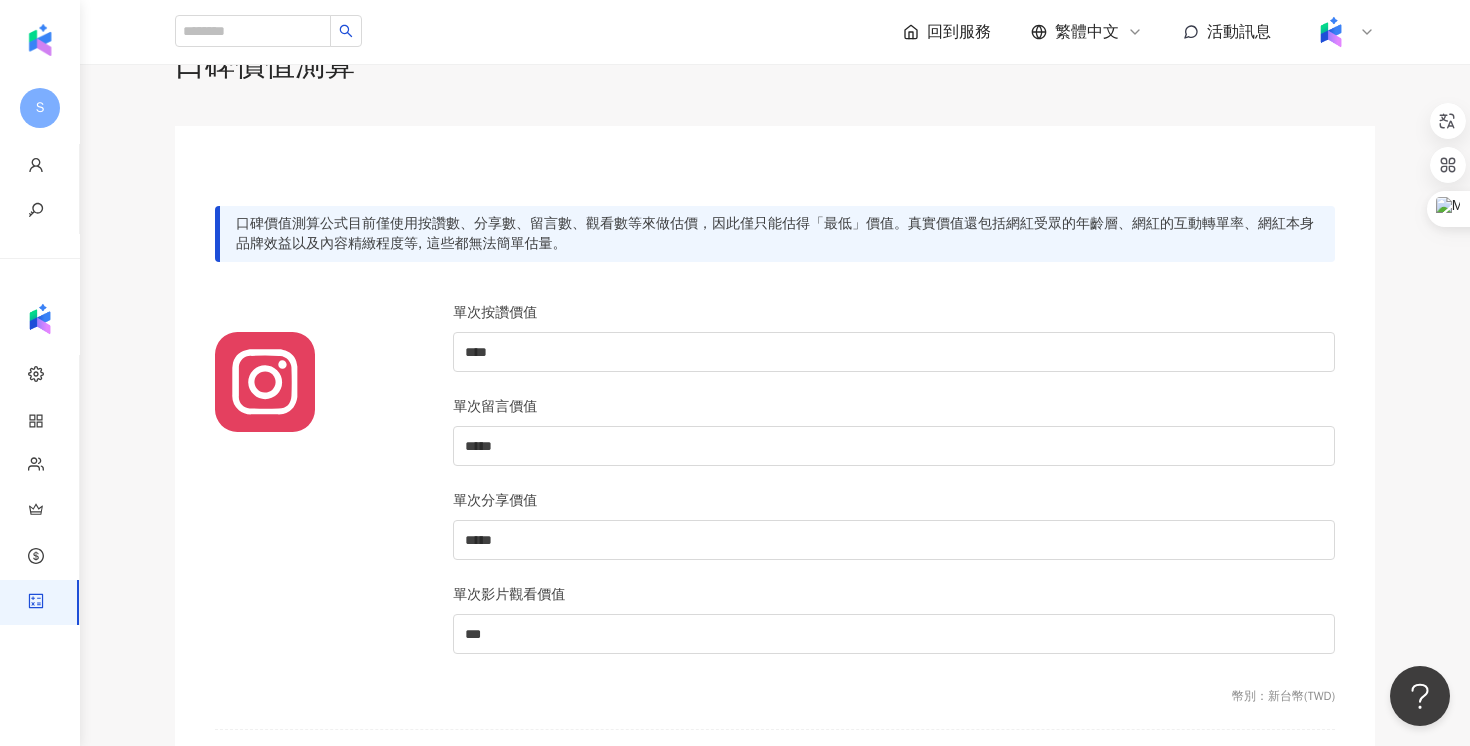 click at bounding box center [322, 490] 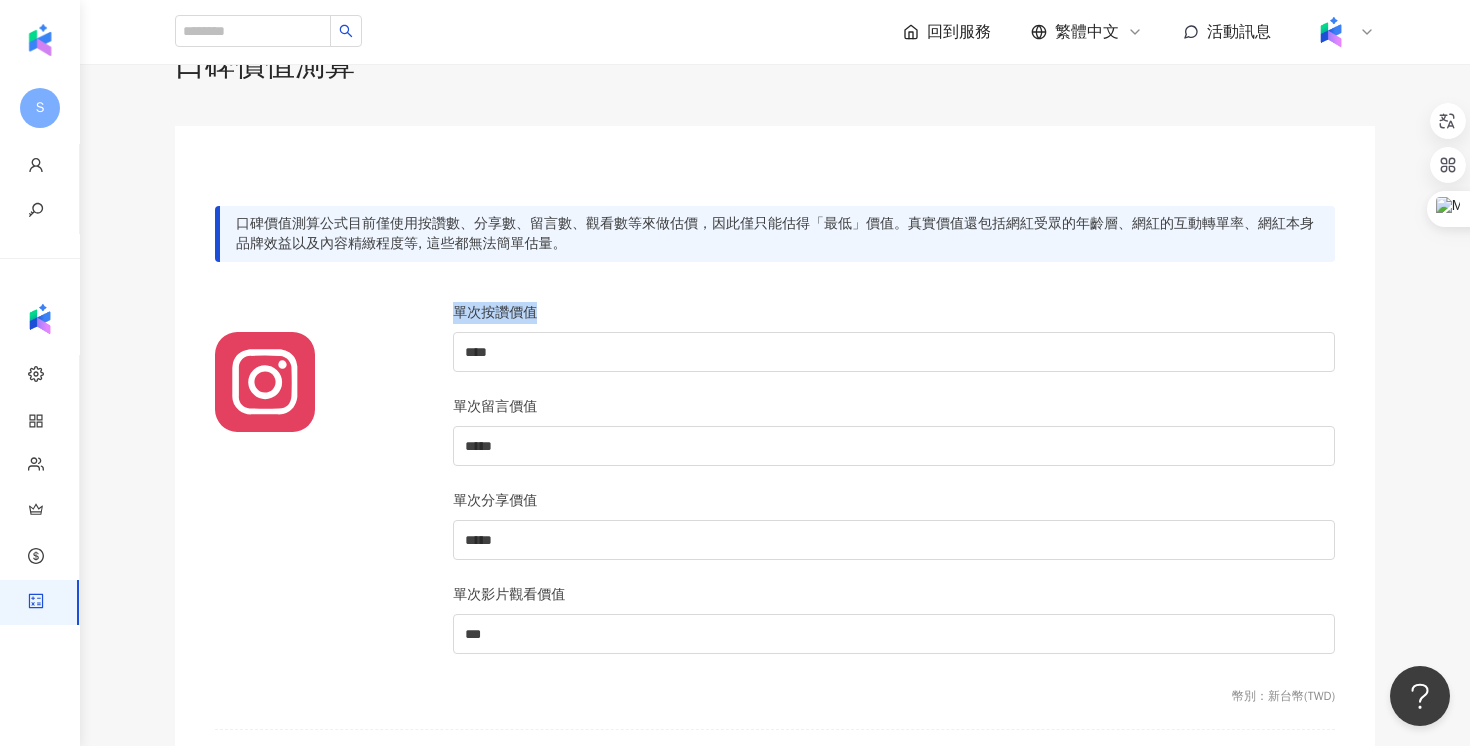 drag, startPoint x: 583, startPoint y: 317, endPoint x: 443, endPoint y: 311, distance: 140.12851 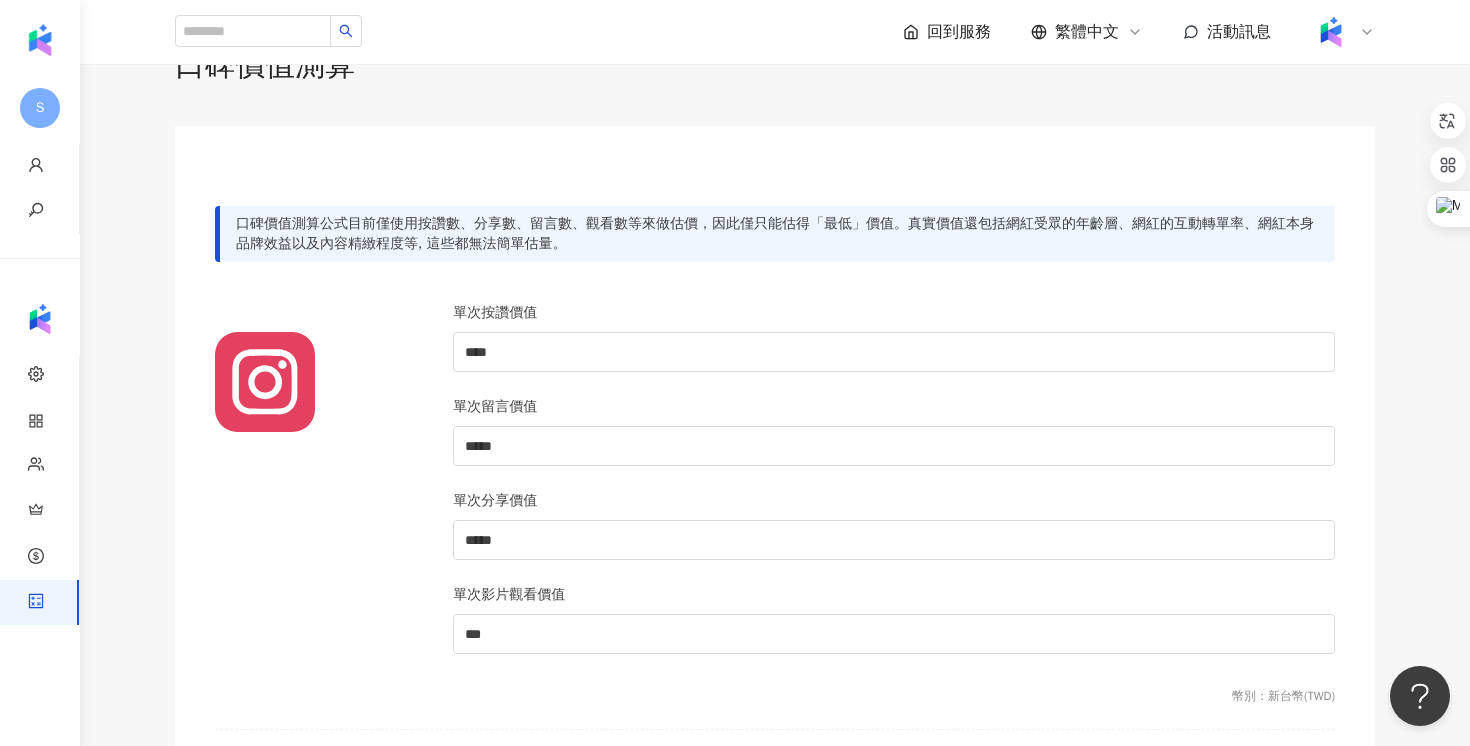 click on "單次按讚價值 **** 單次留言價值 ***** 單次分享價值 ***** 單次影片觀看價值 ***" at bounding box center [894, 490] 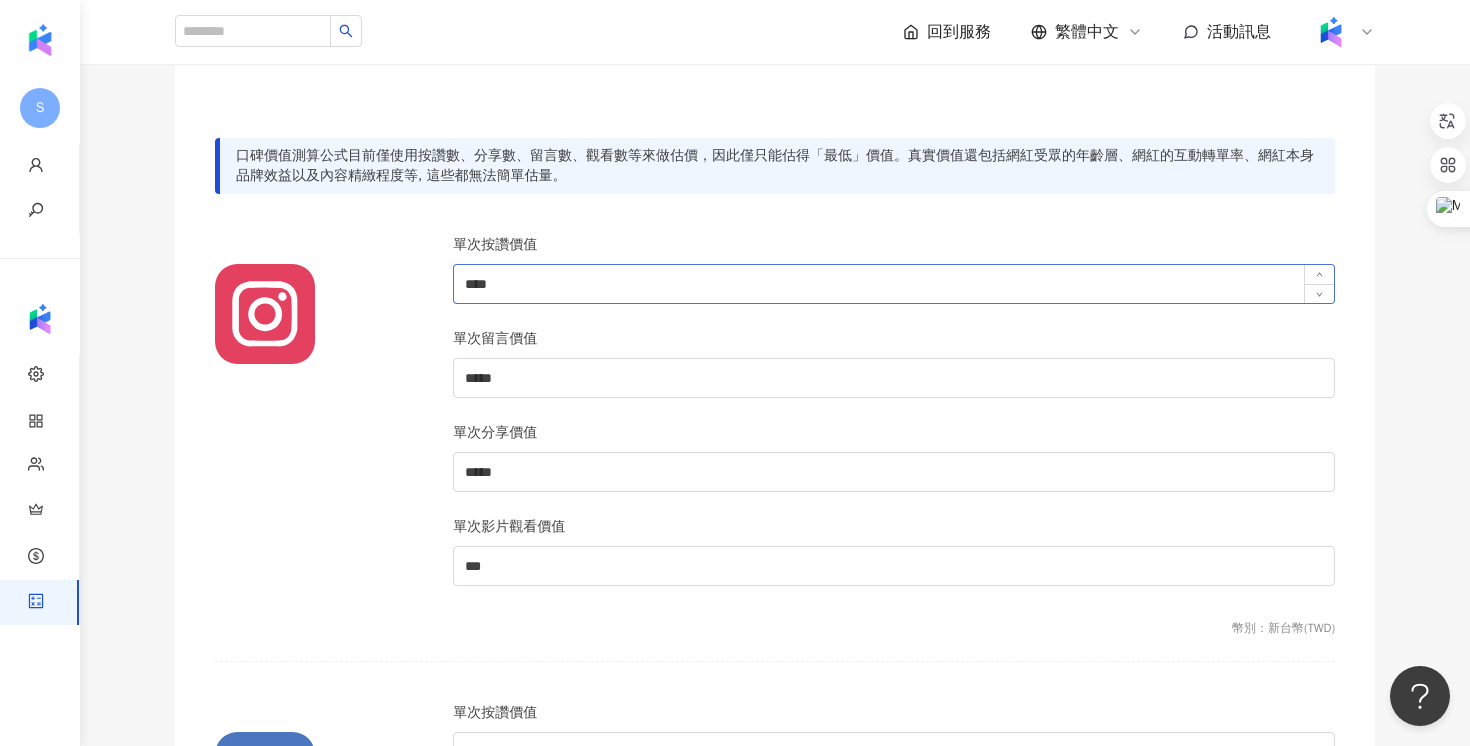 scroll, scrollTop: 135, scrollLeft: 0, axis: vertical 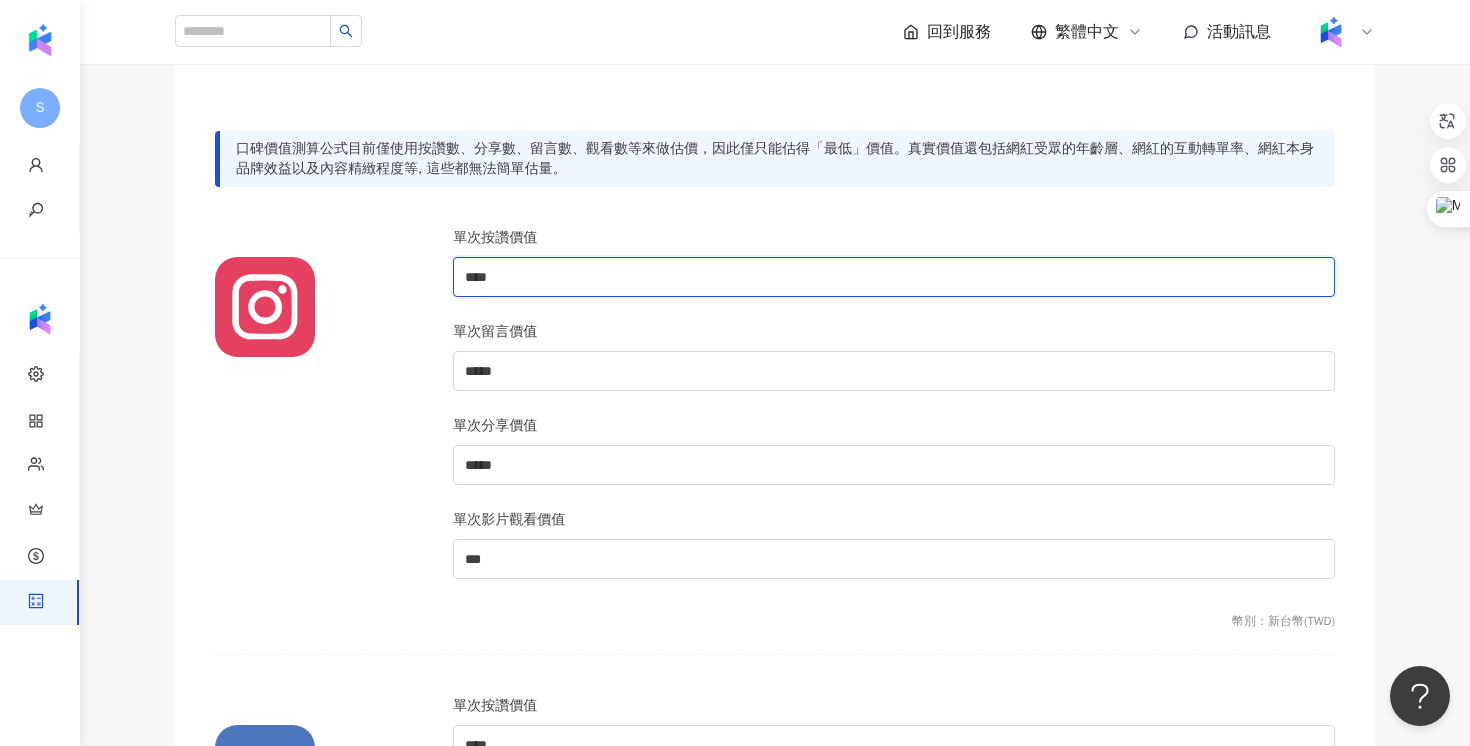 drag, startPoint x: 519, startPoint y: 281, endPoint x: 438, endPoint y: 280, distance: 81.00617 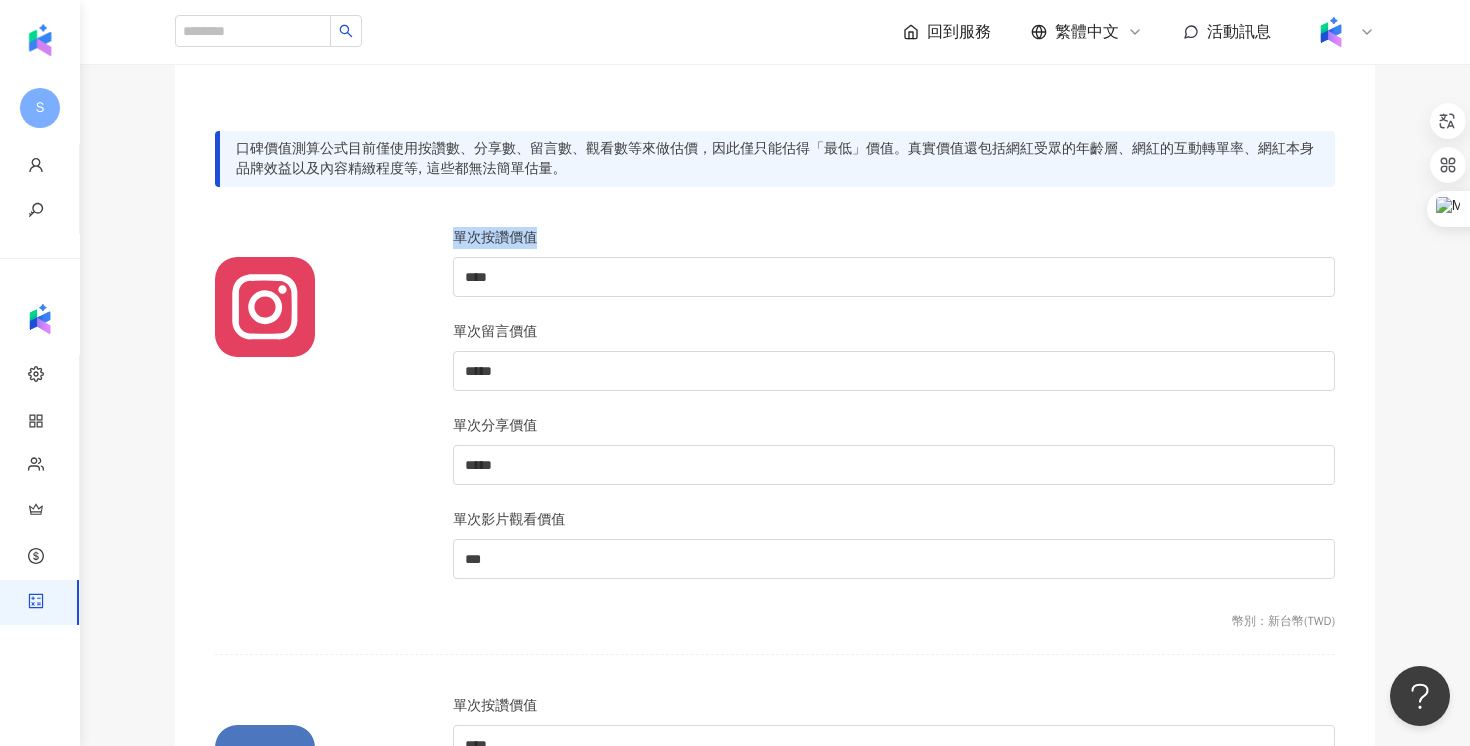 drag, startPoint x: 442, startPoint y: 246, endPoint x: 591, endPoint y: 245, distance: 149.00336 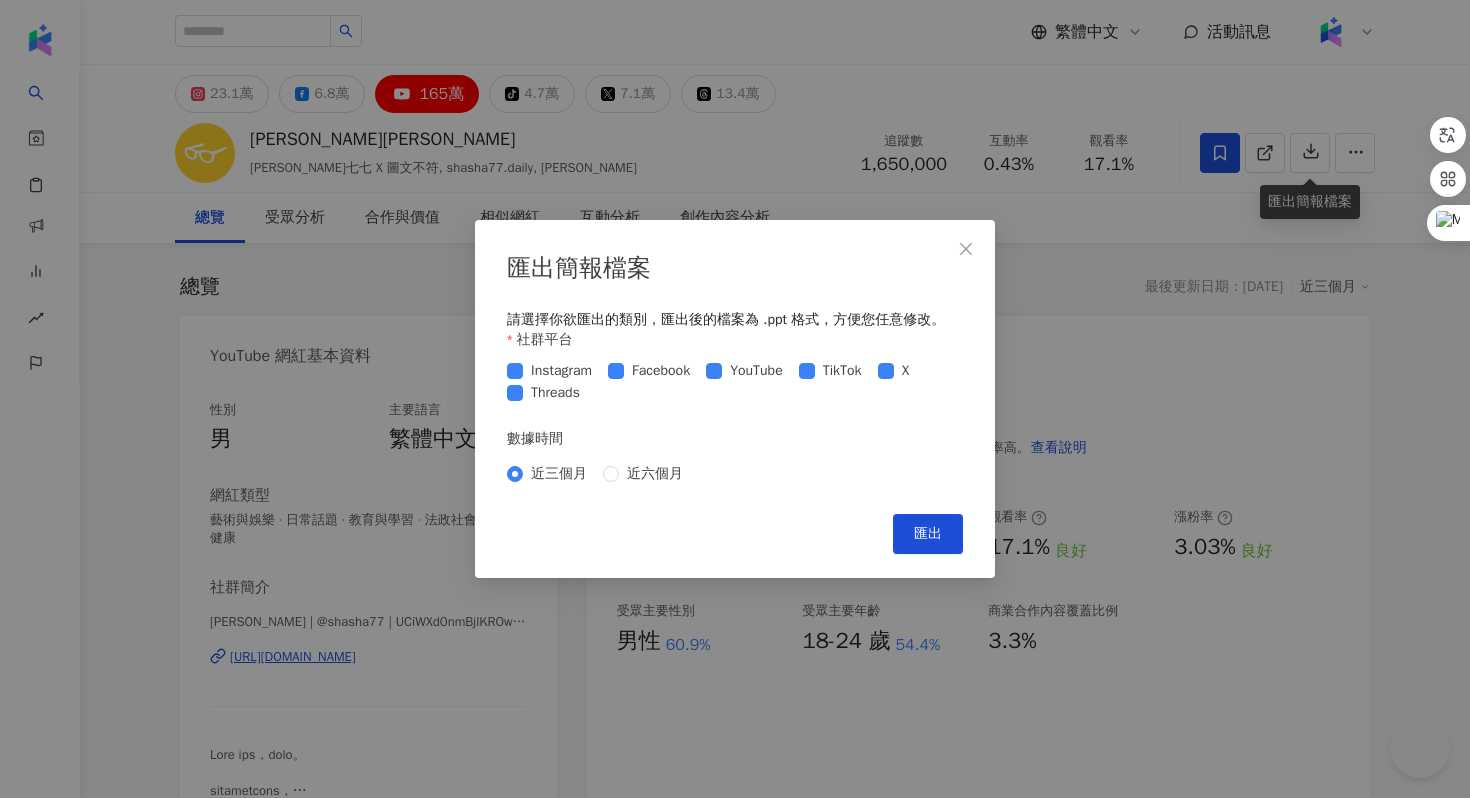 scroll, scrollTop: 0, scrollLeft: 0, axis: both 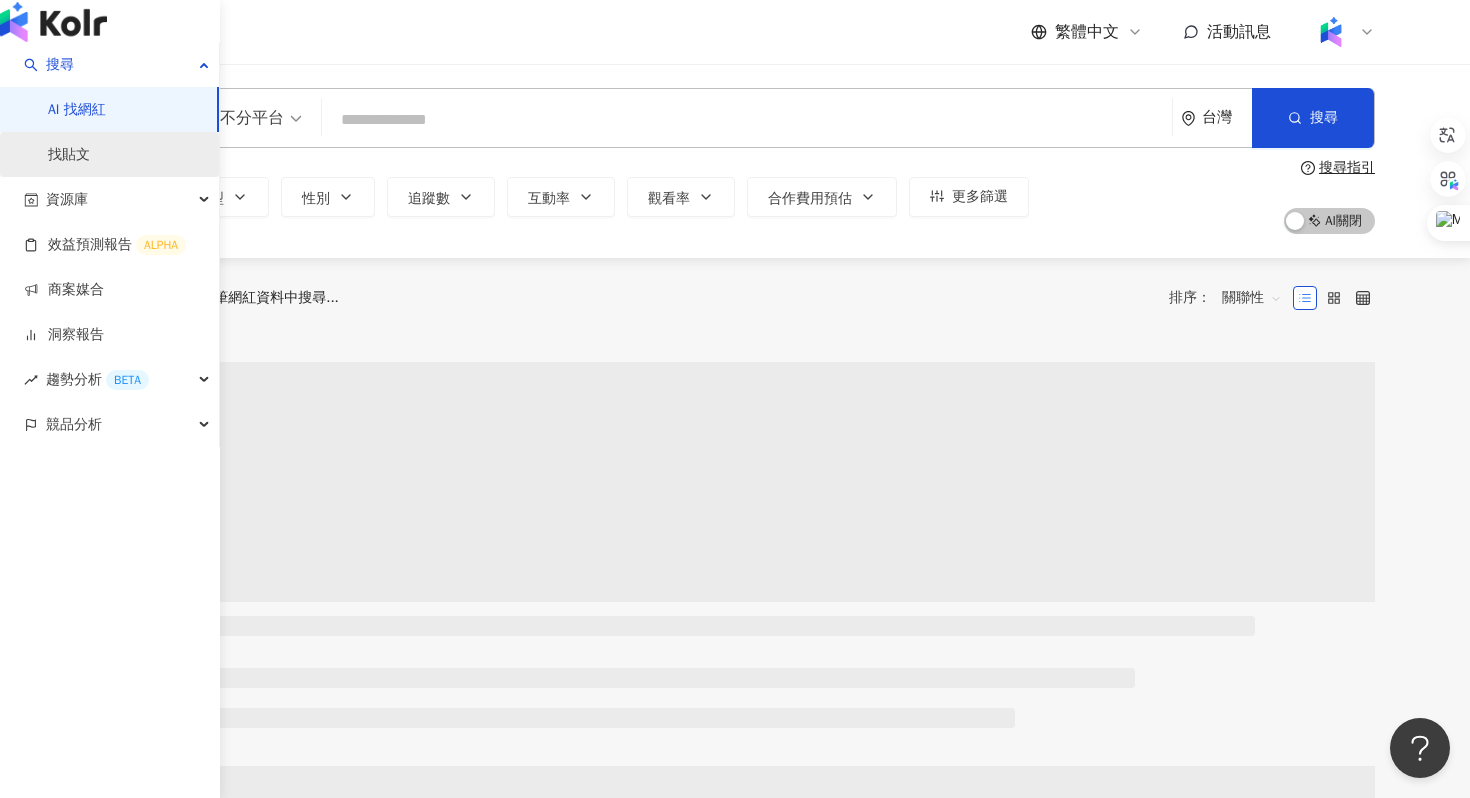 click on "找貼文" at bounding box center (69, 155) 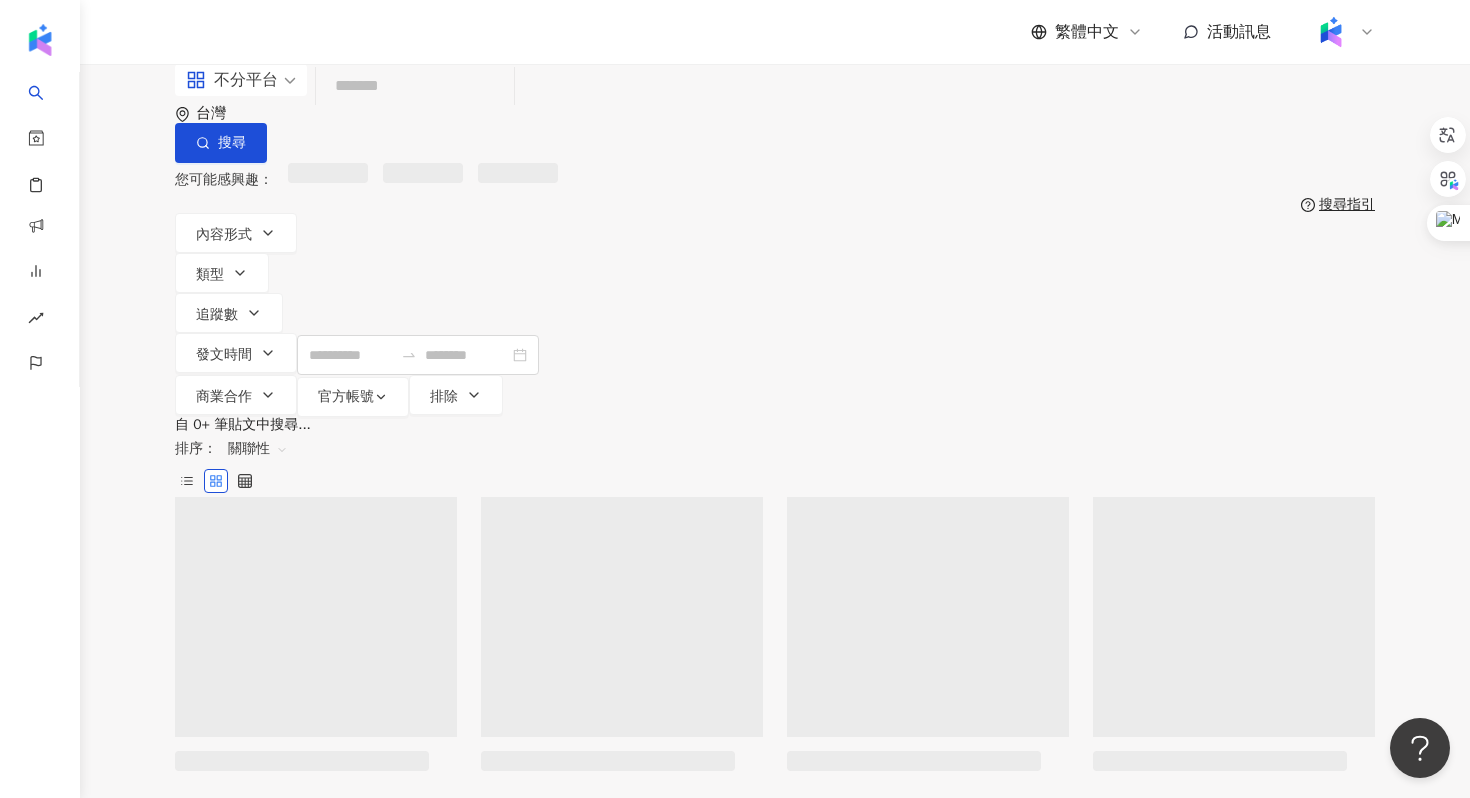 drag, startPoint x: 445, startPoint y: 130, endPoint x: 435, endPoint y: 124, distance: 11.661903 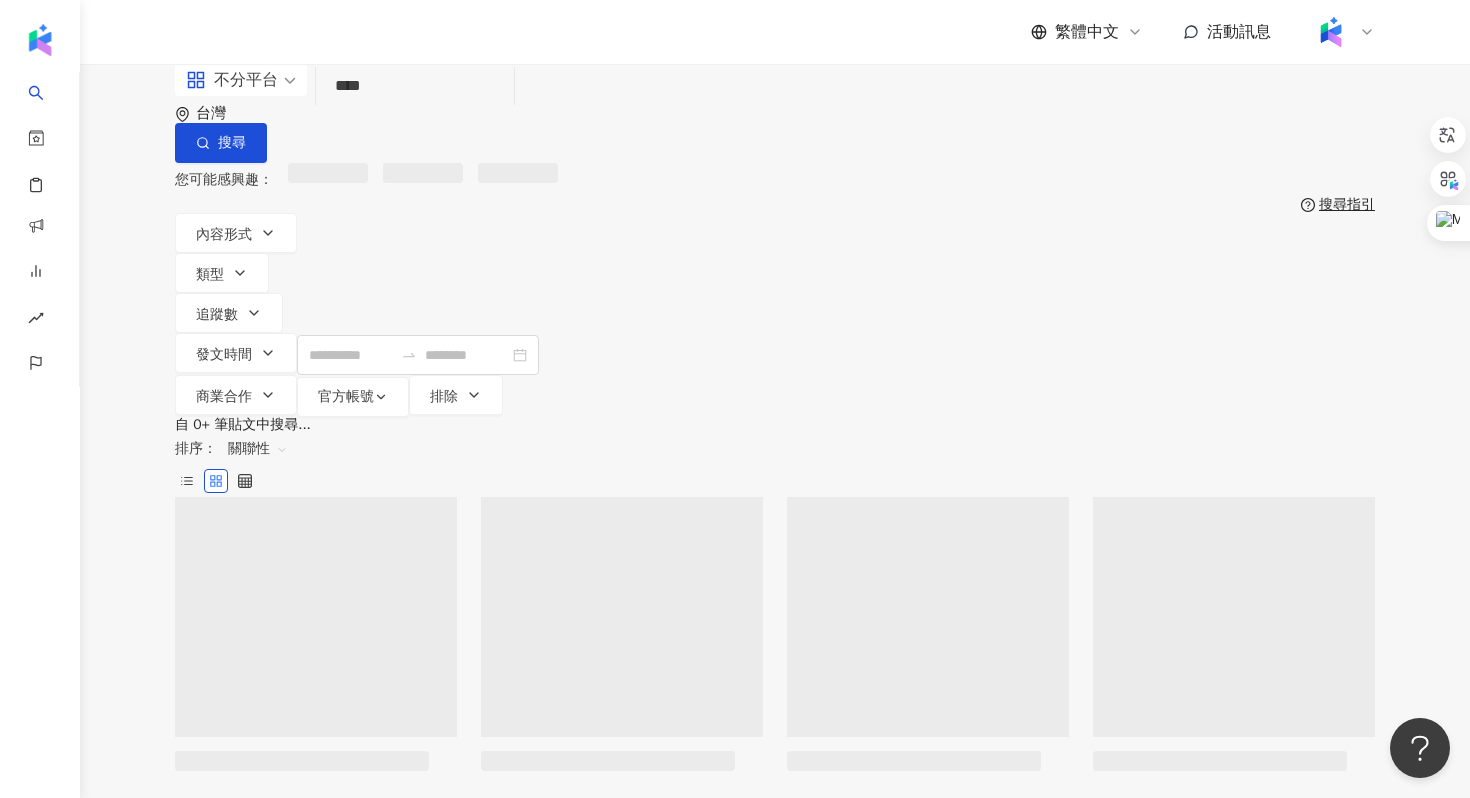 type on "****" 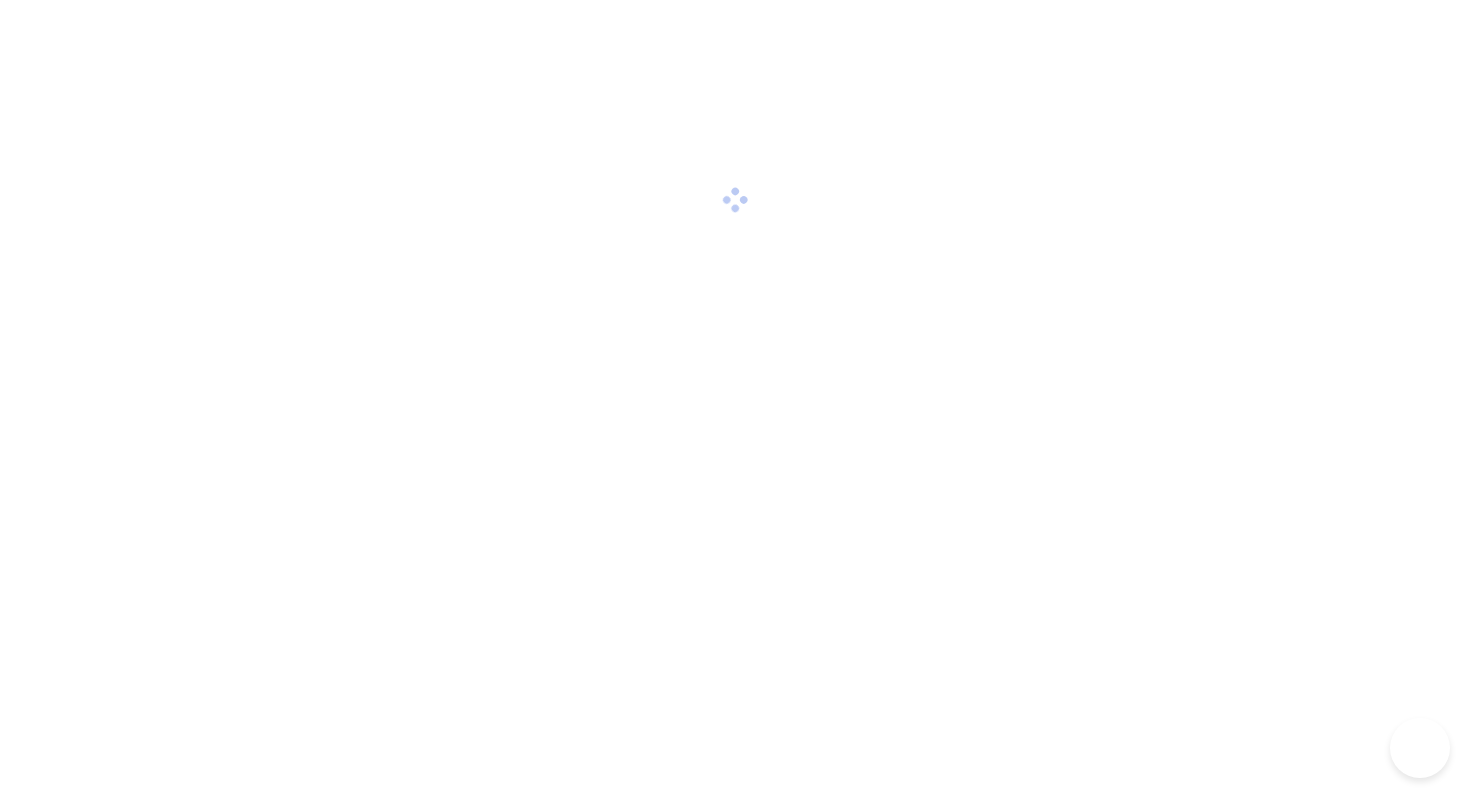 scroll, scrollTop: 0, scrollLeft: 0, axis: both 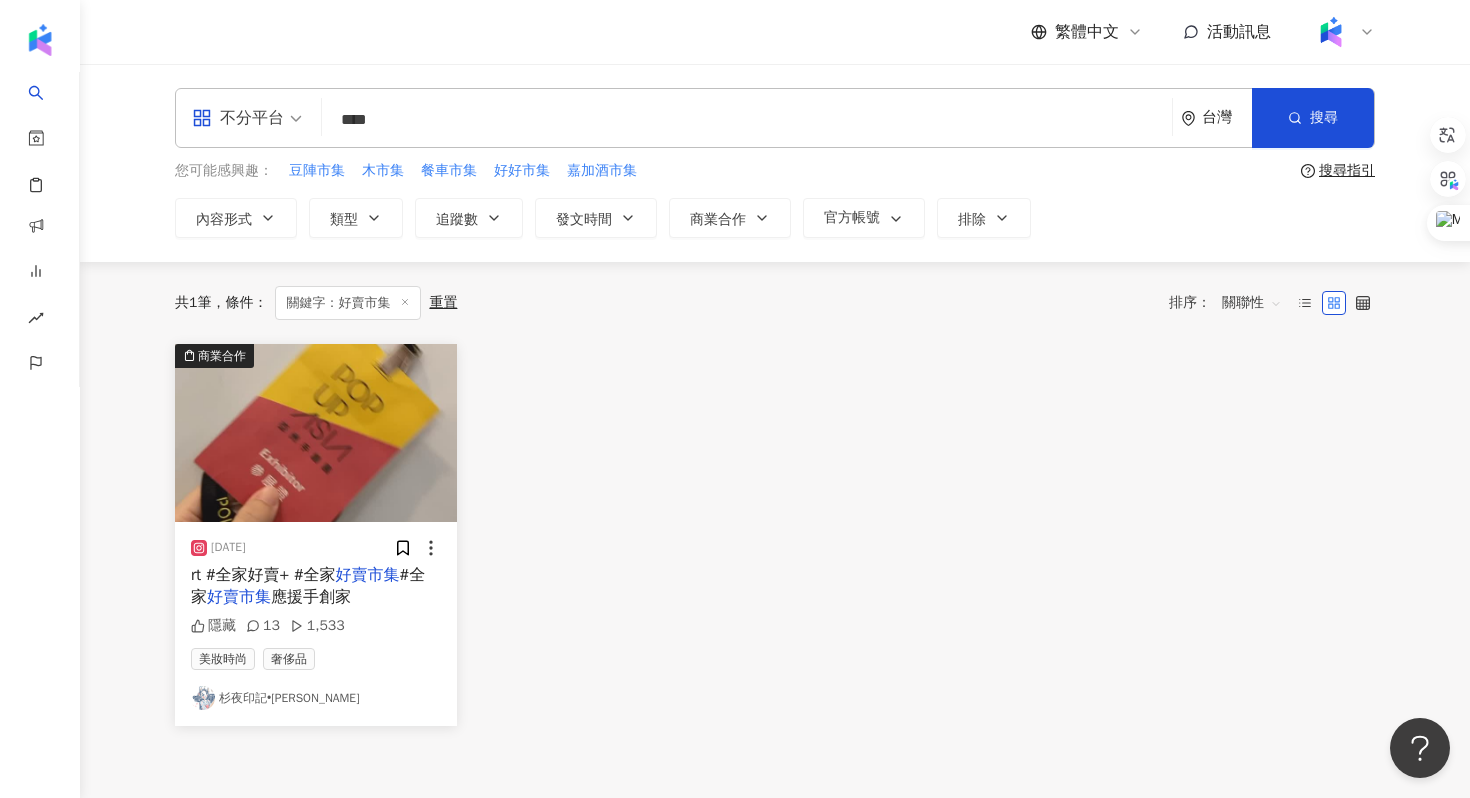 click on "rt
#全家好賣+
#全家" at bounding box center (263, 575) 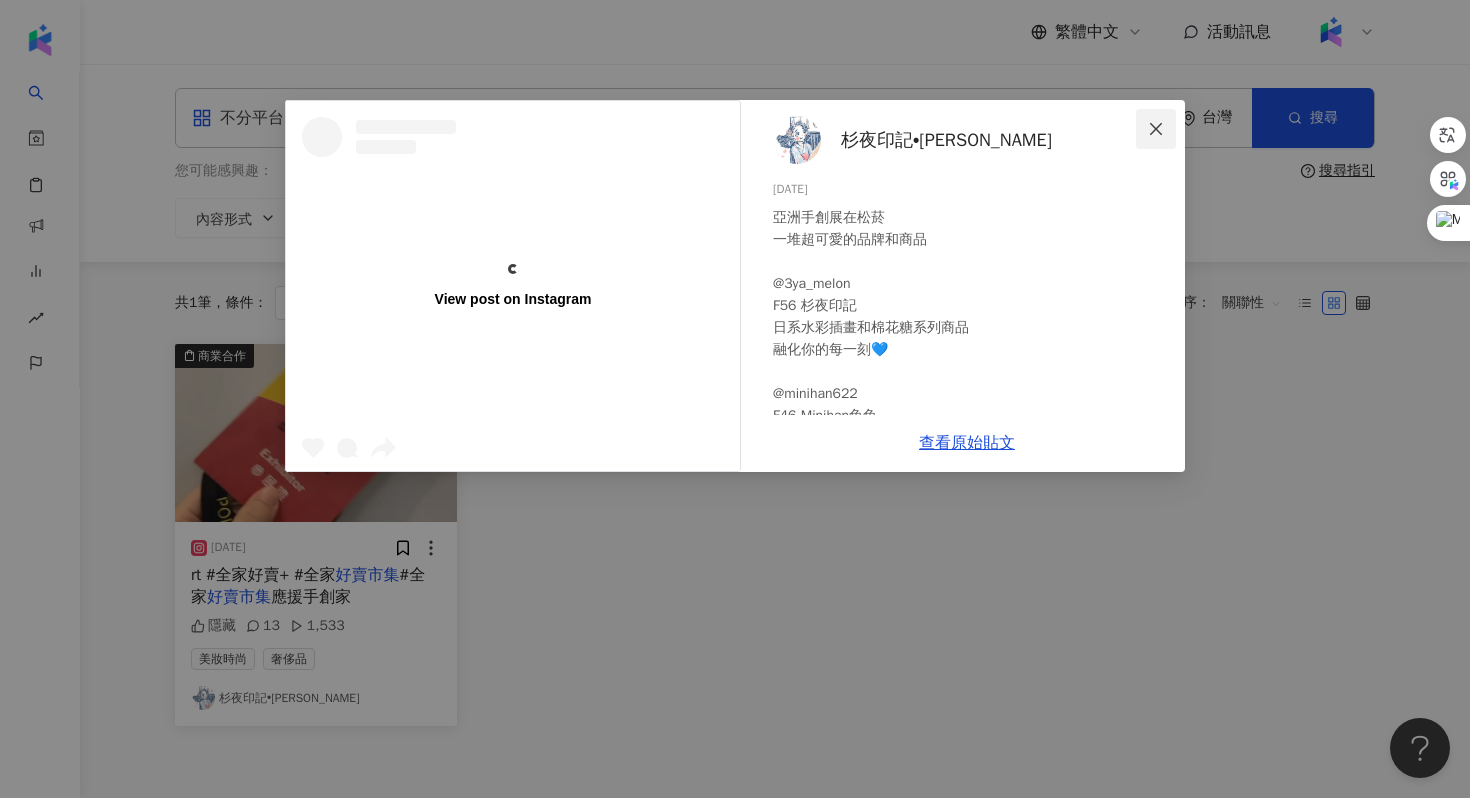 click at bounding box center (1156, 129) 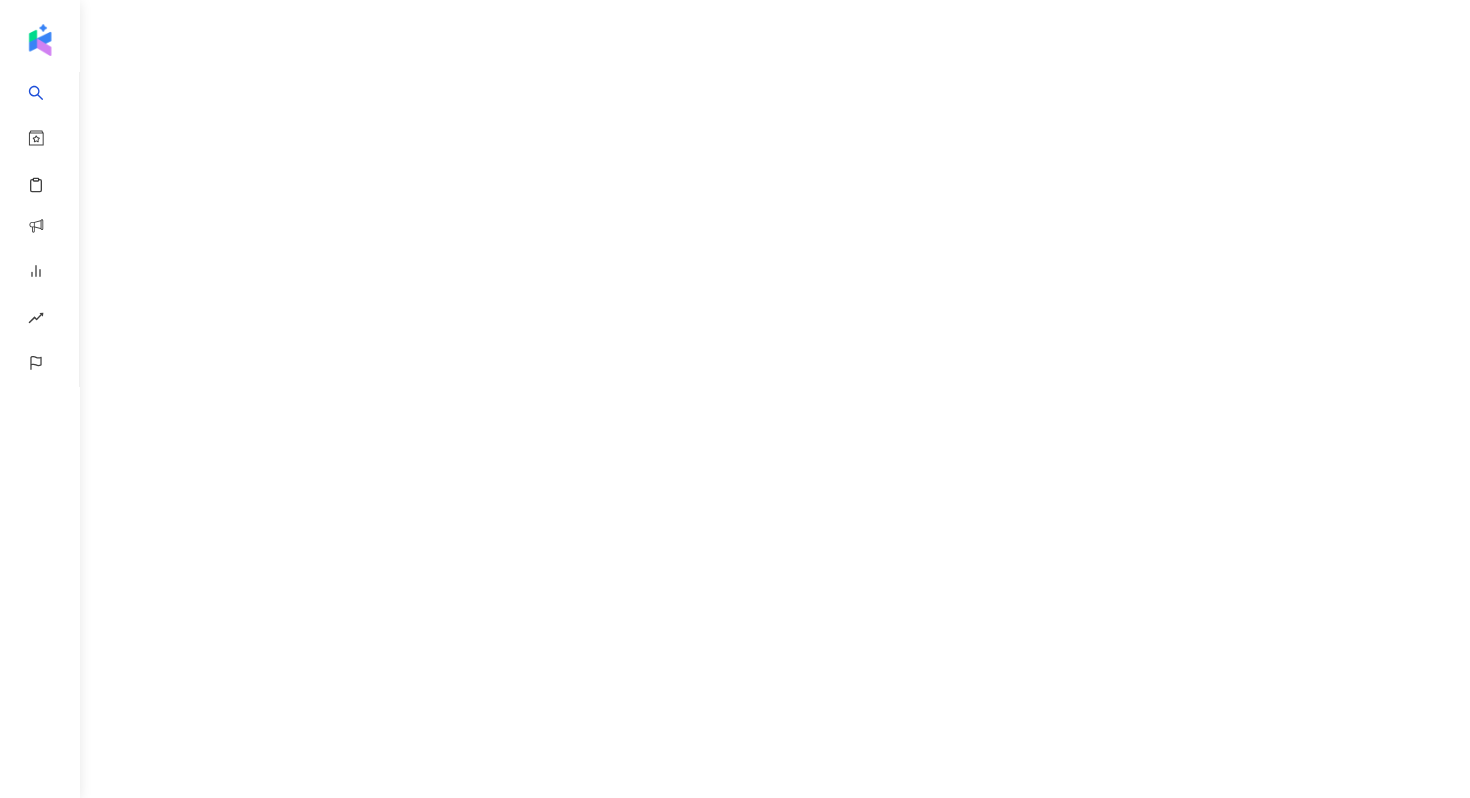 scroll, scrollTop: 0, scrollLeft: 0, axis: both 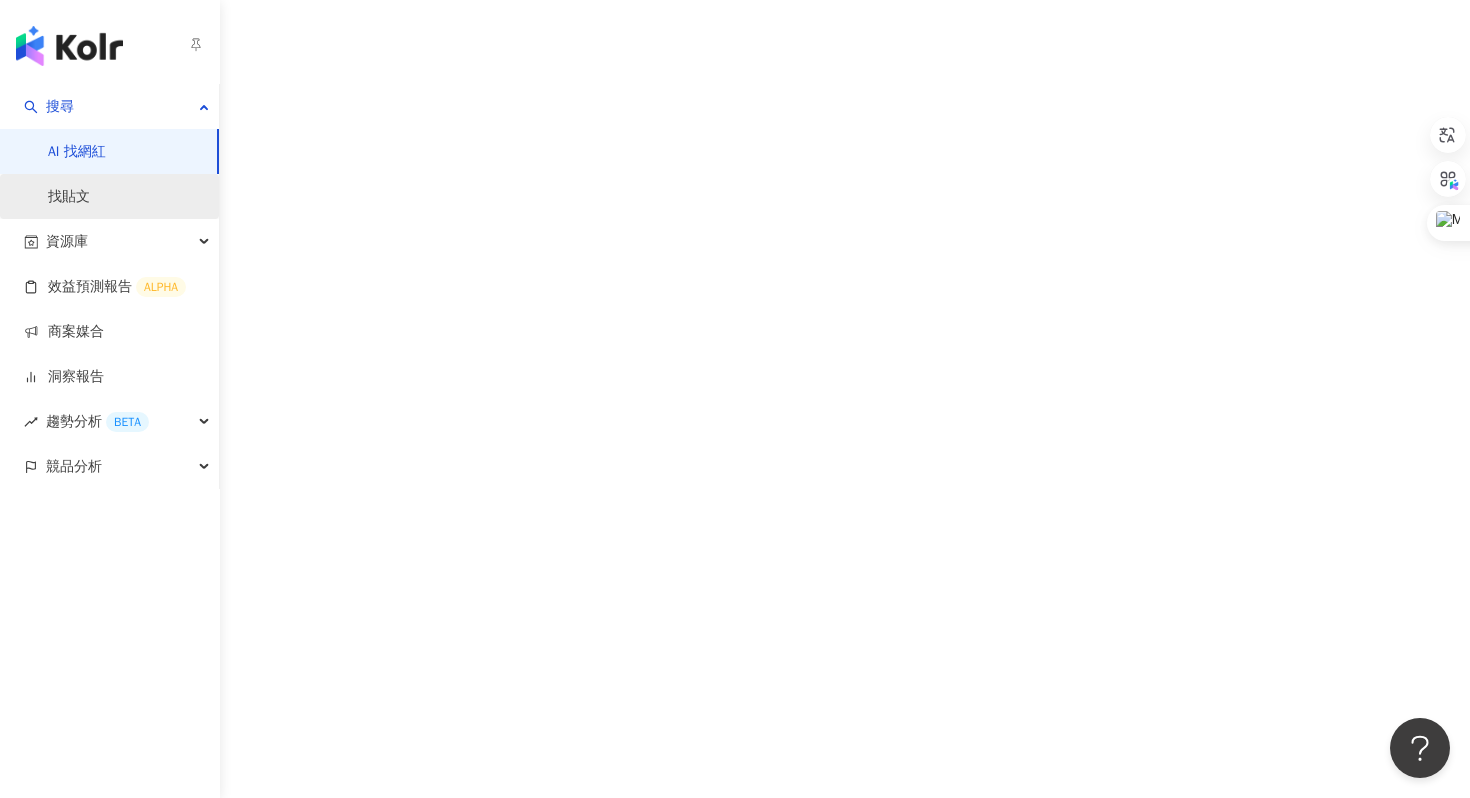 click on "找貼文" at bounding box center [69, 197] 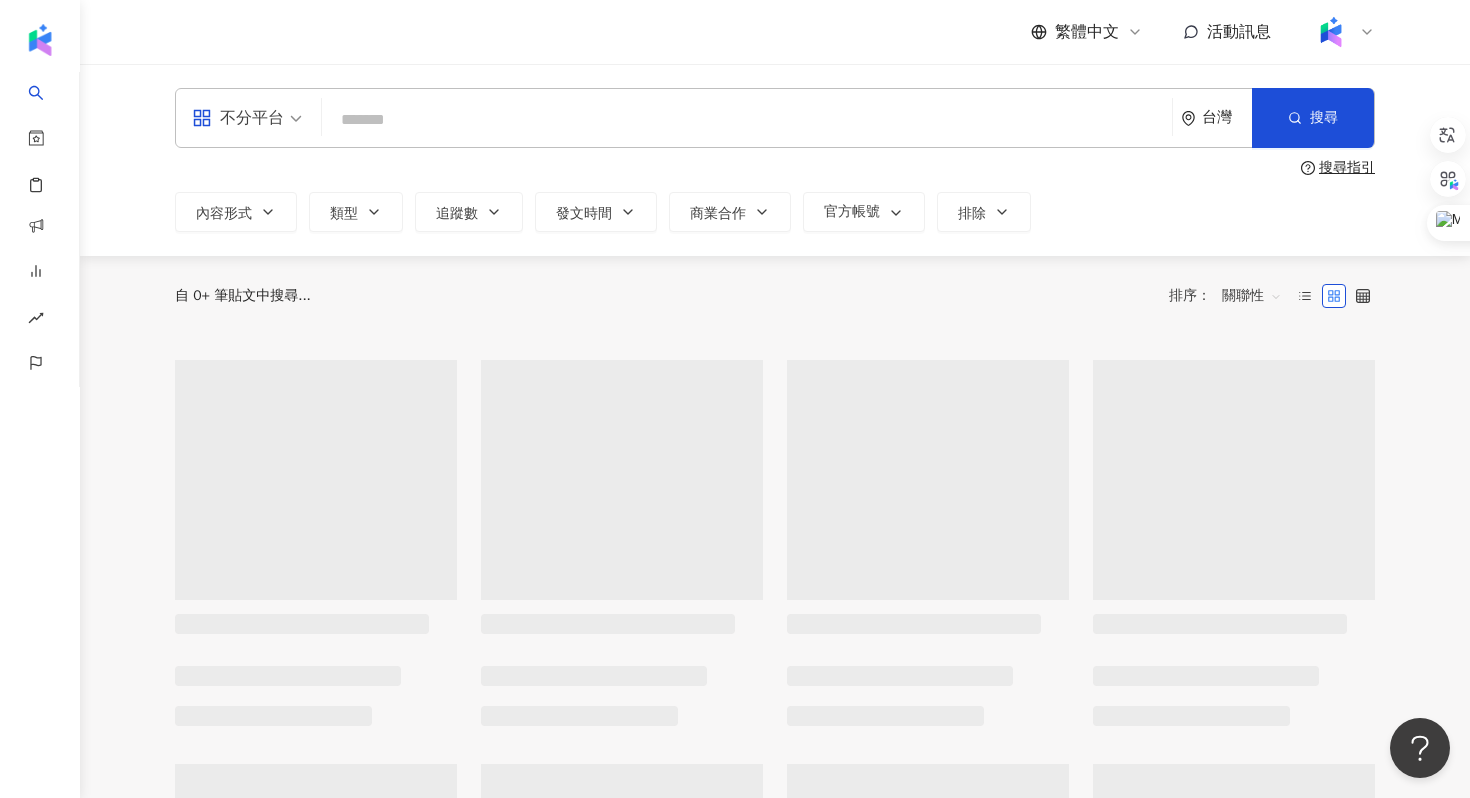 click at bounding box center (747, 119) 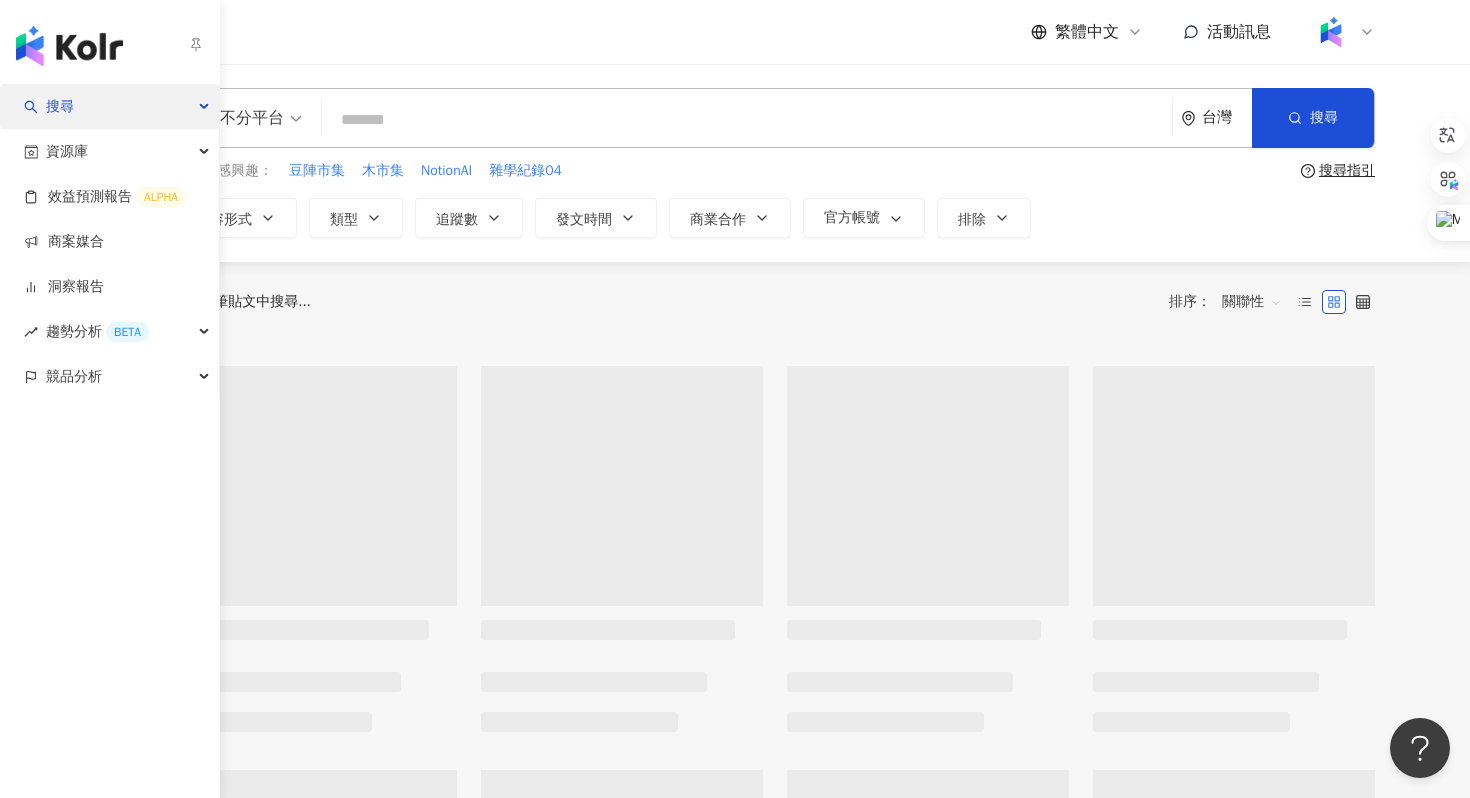 click on "搜尋" at bounding box center [60, 106] 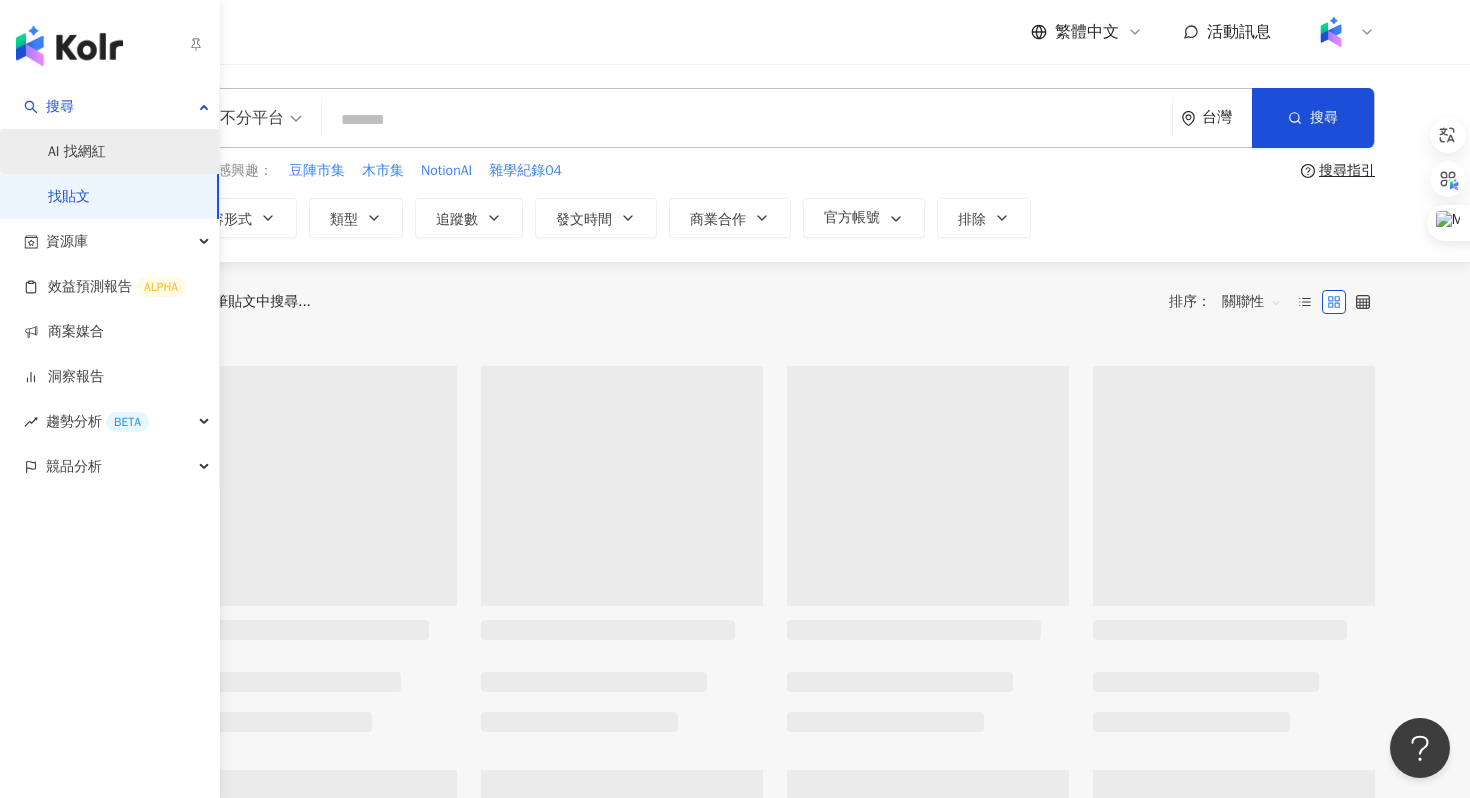 click on "AI 找網紅" at bounding box center [77, 152] 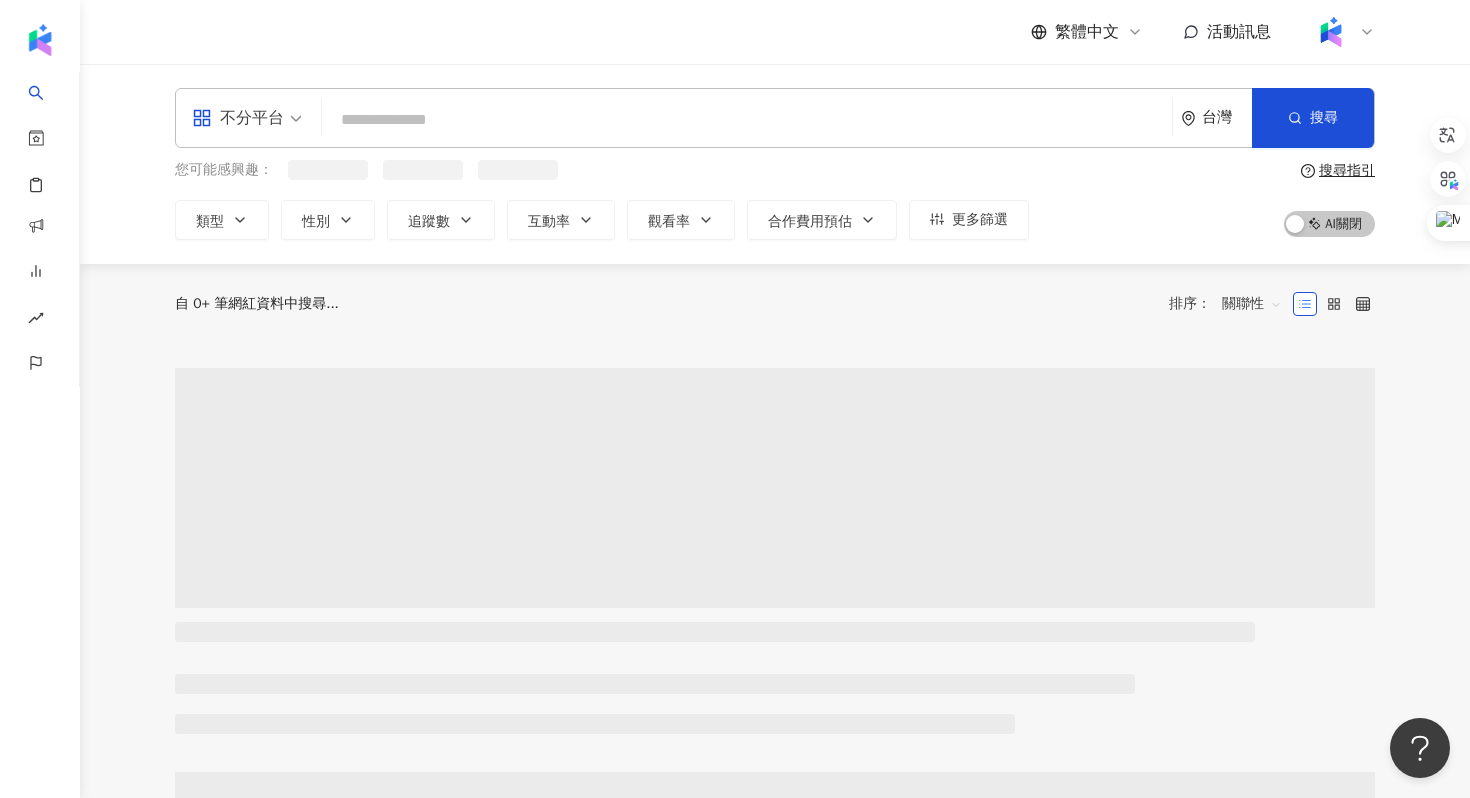 click at bounding box center [747, 120] 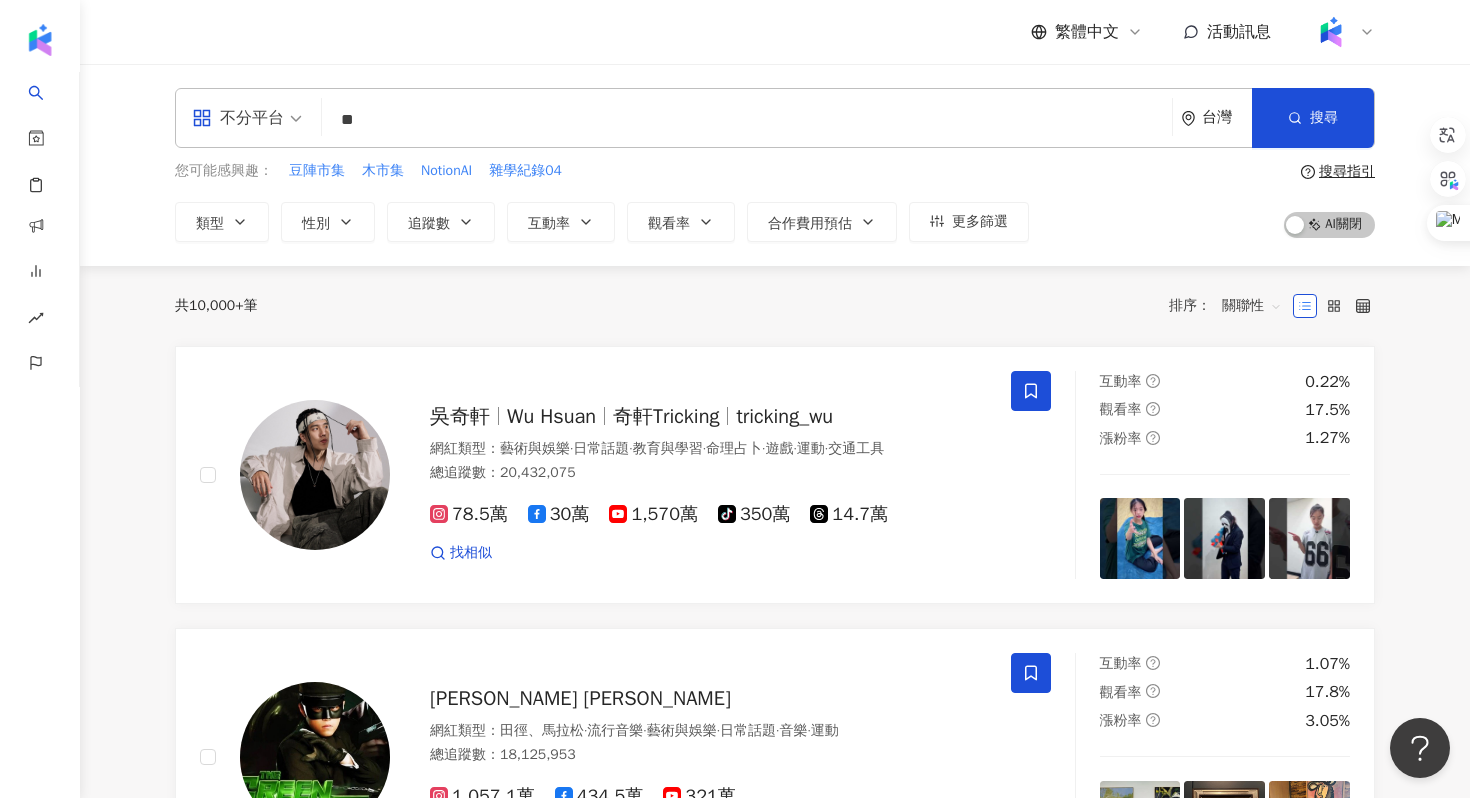 type on "*" 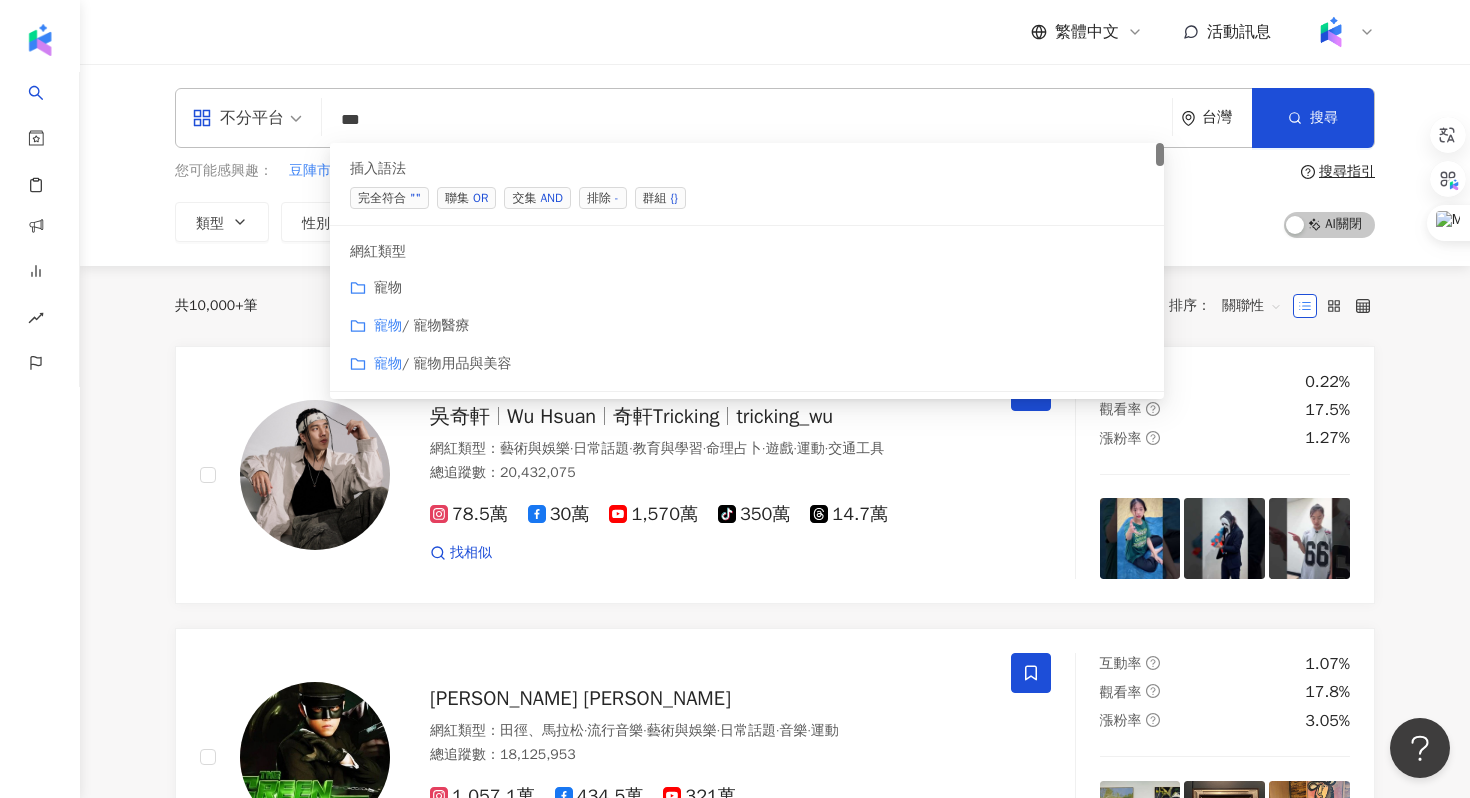 click on "交集 AND" at bounding box center [537, 198] 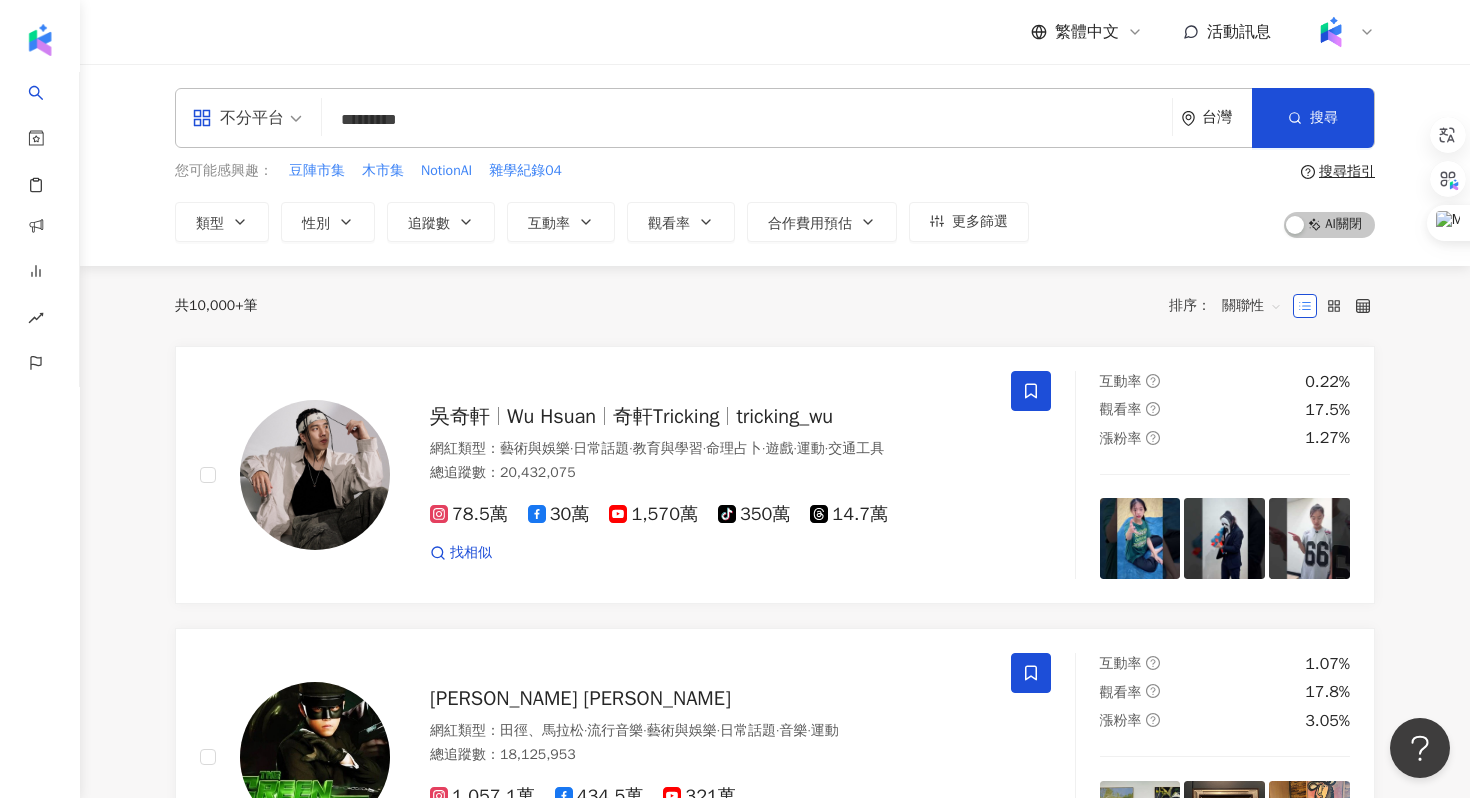 type on "*********" 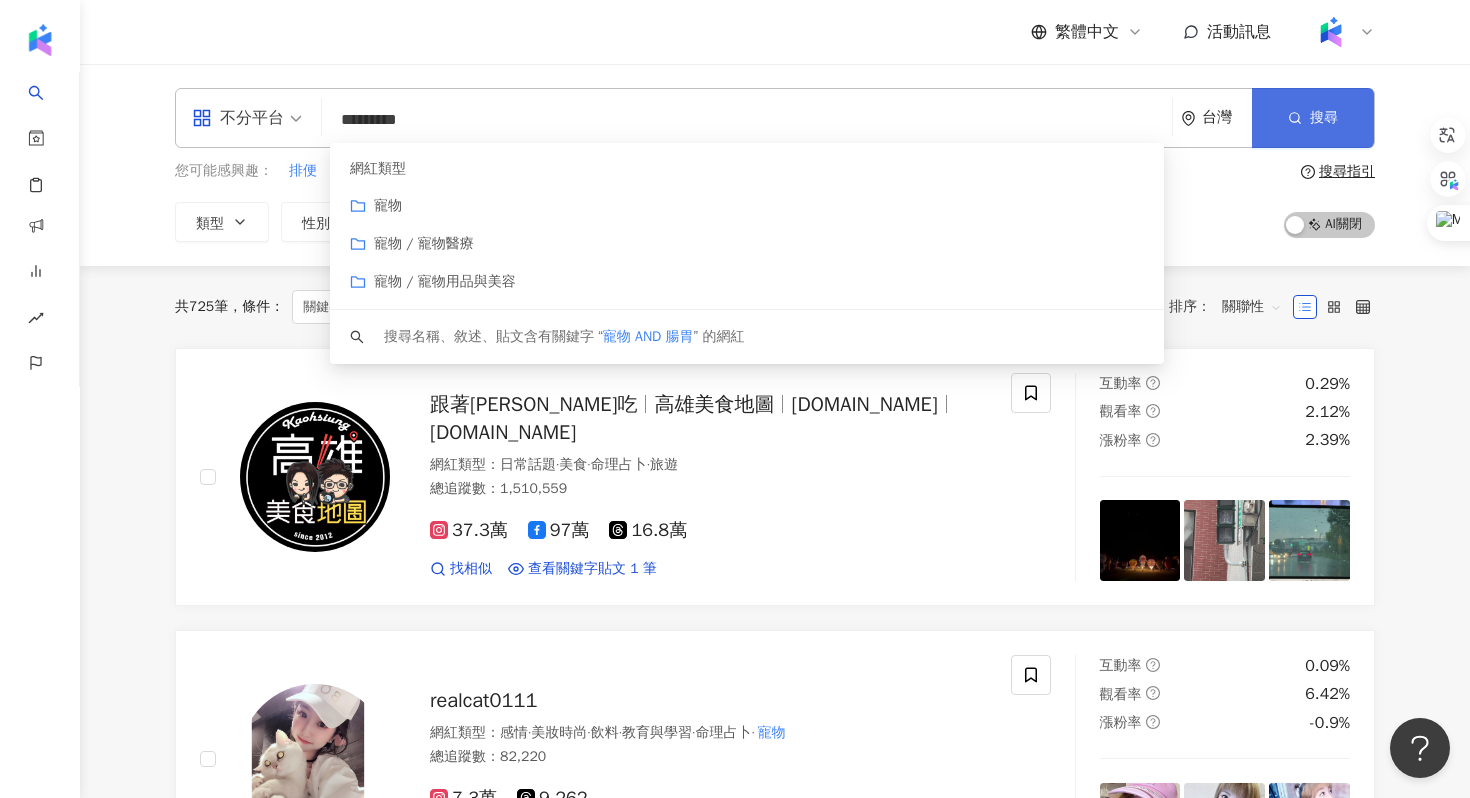 click on "搜尋" at bounding box center [1313, 118] 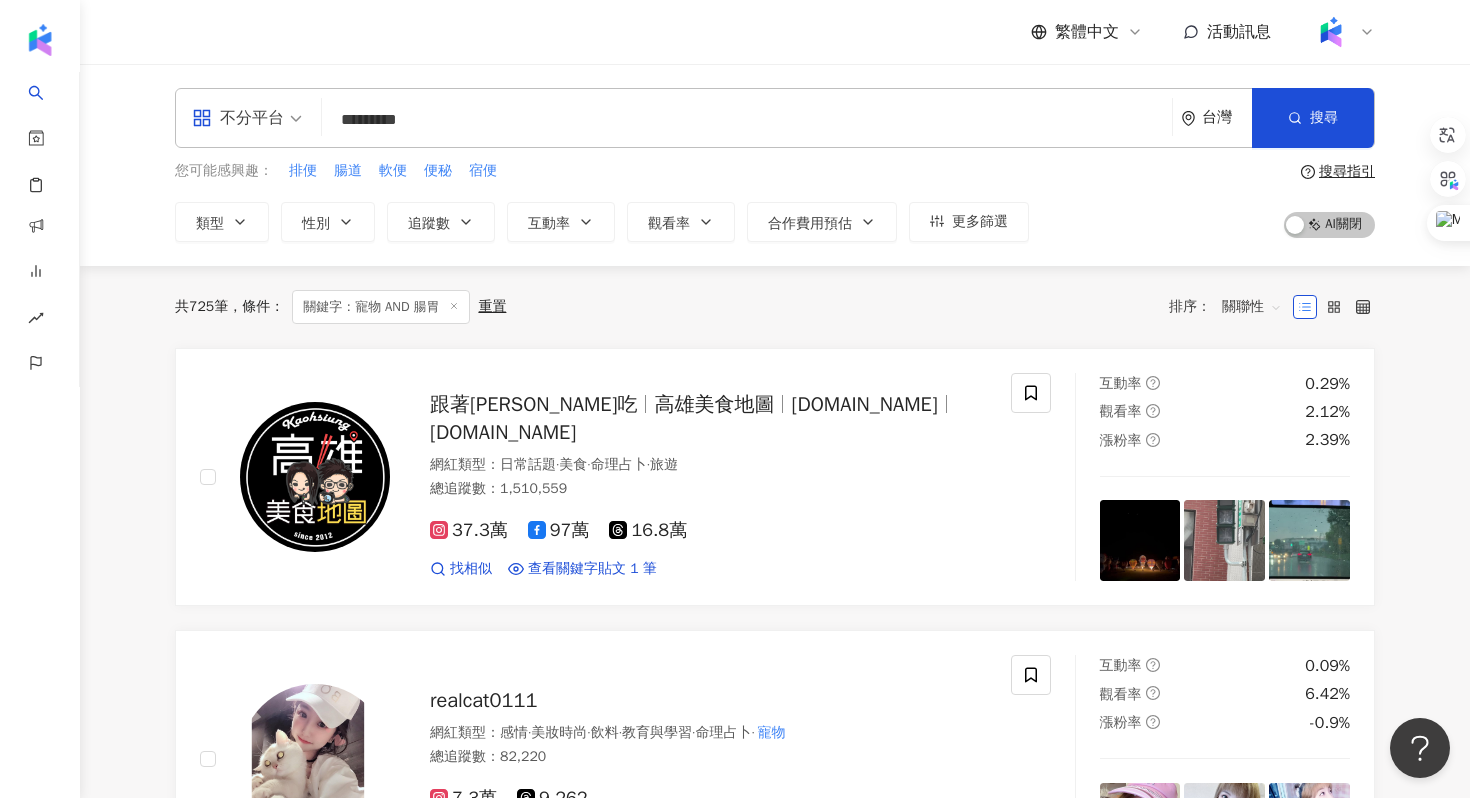 click on "關聯性" at bounding box center [1252, 307] 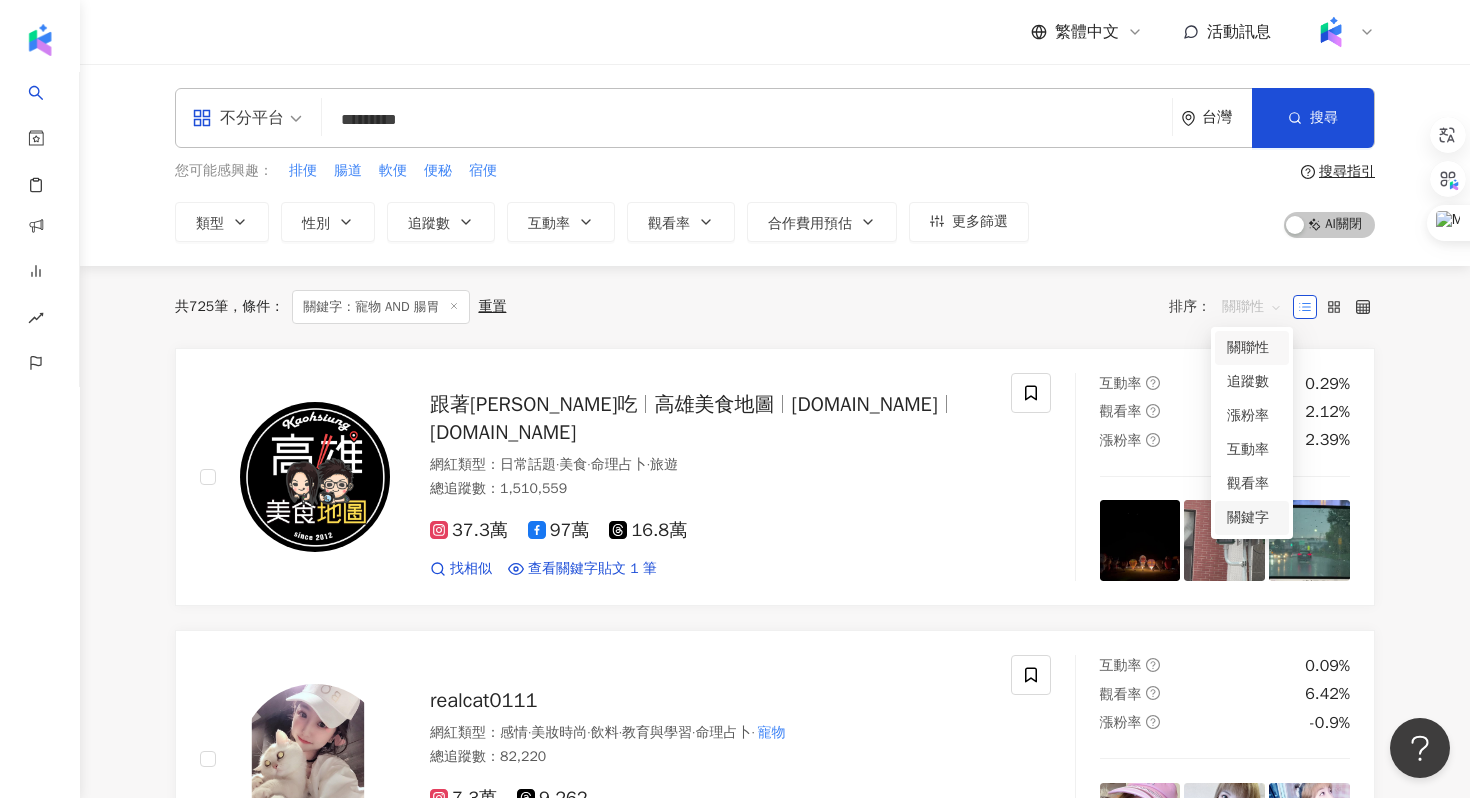 click on "關鍵字" at bounding box center [1252, 518] 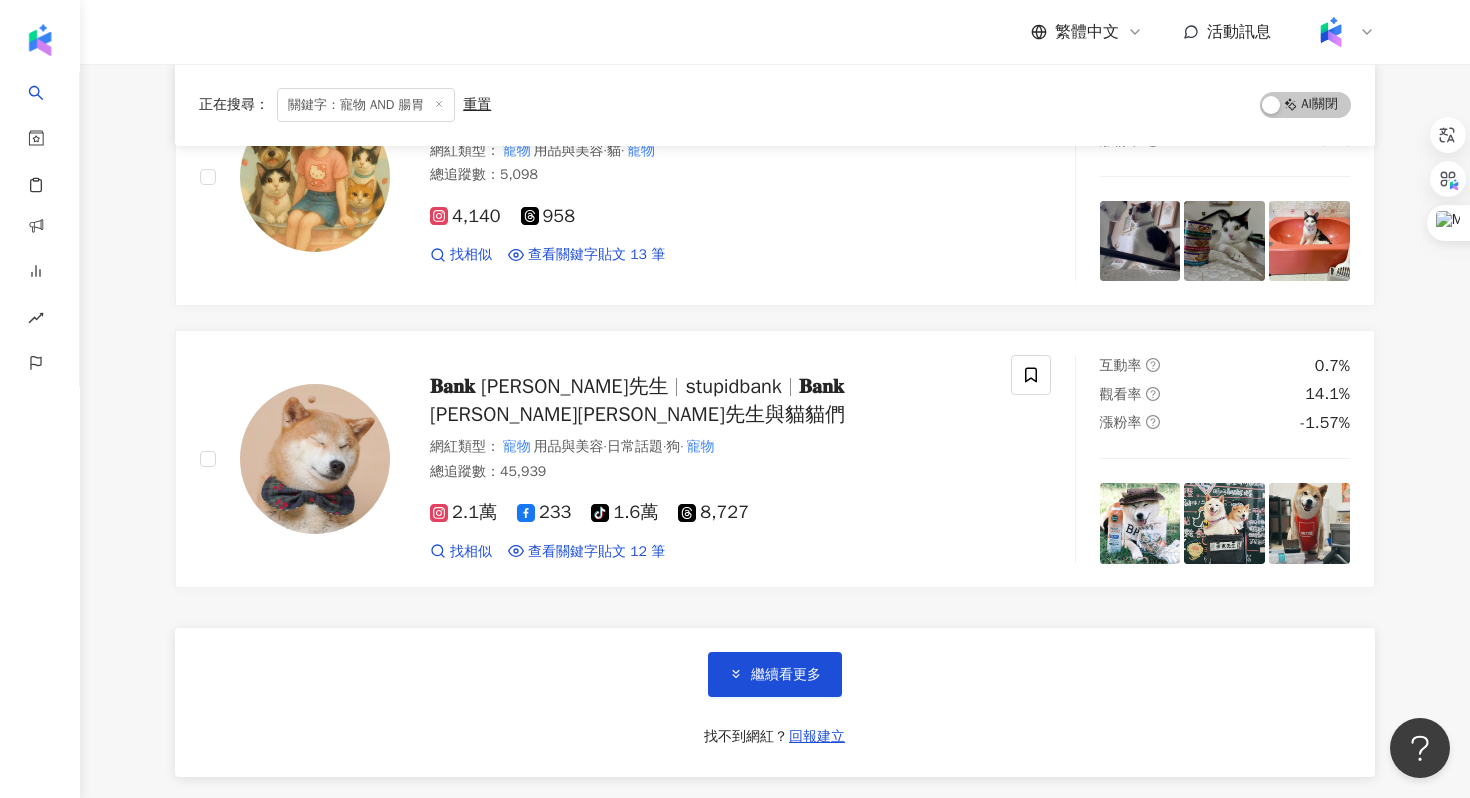 scroll, scrollTop: 3197, scrollLeft: 0, axis: vertical 